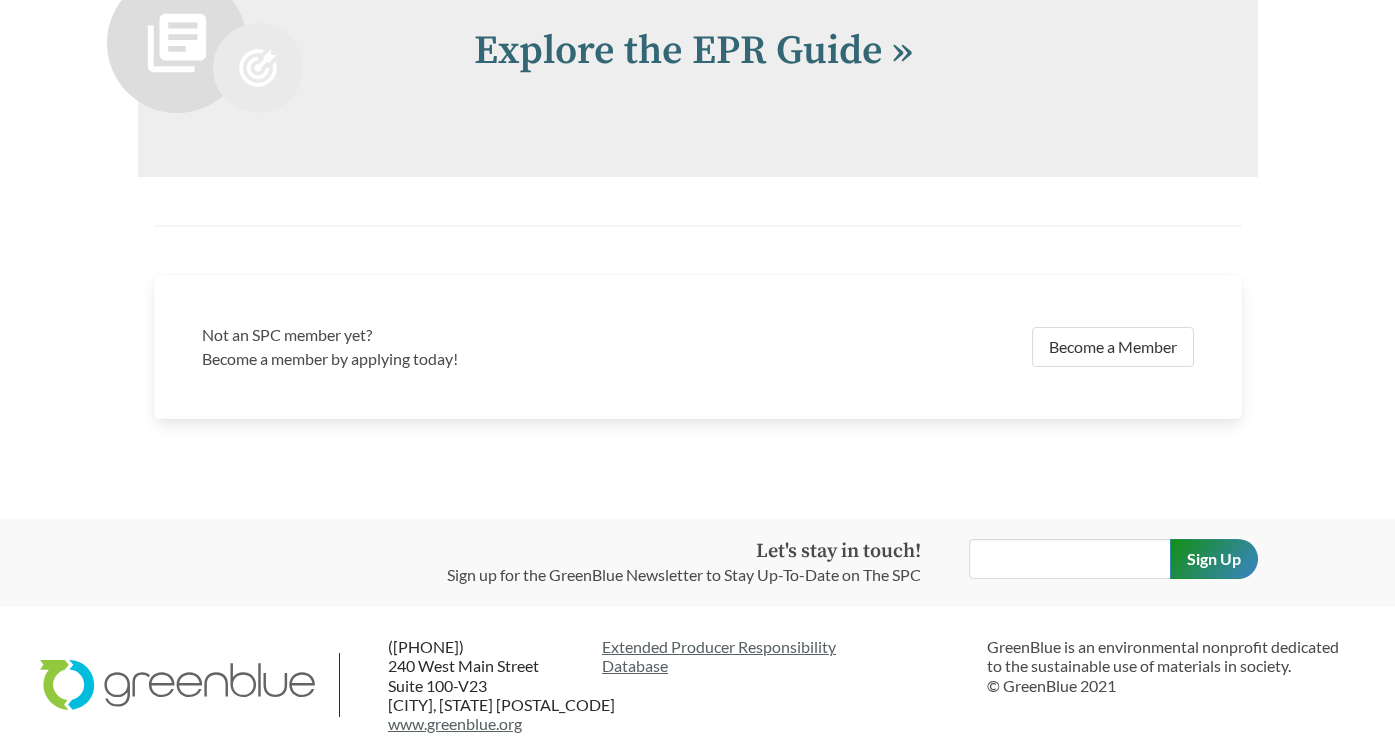 scroll, scrollTop: 4238, scrollLeft: 0, axis: vertical 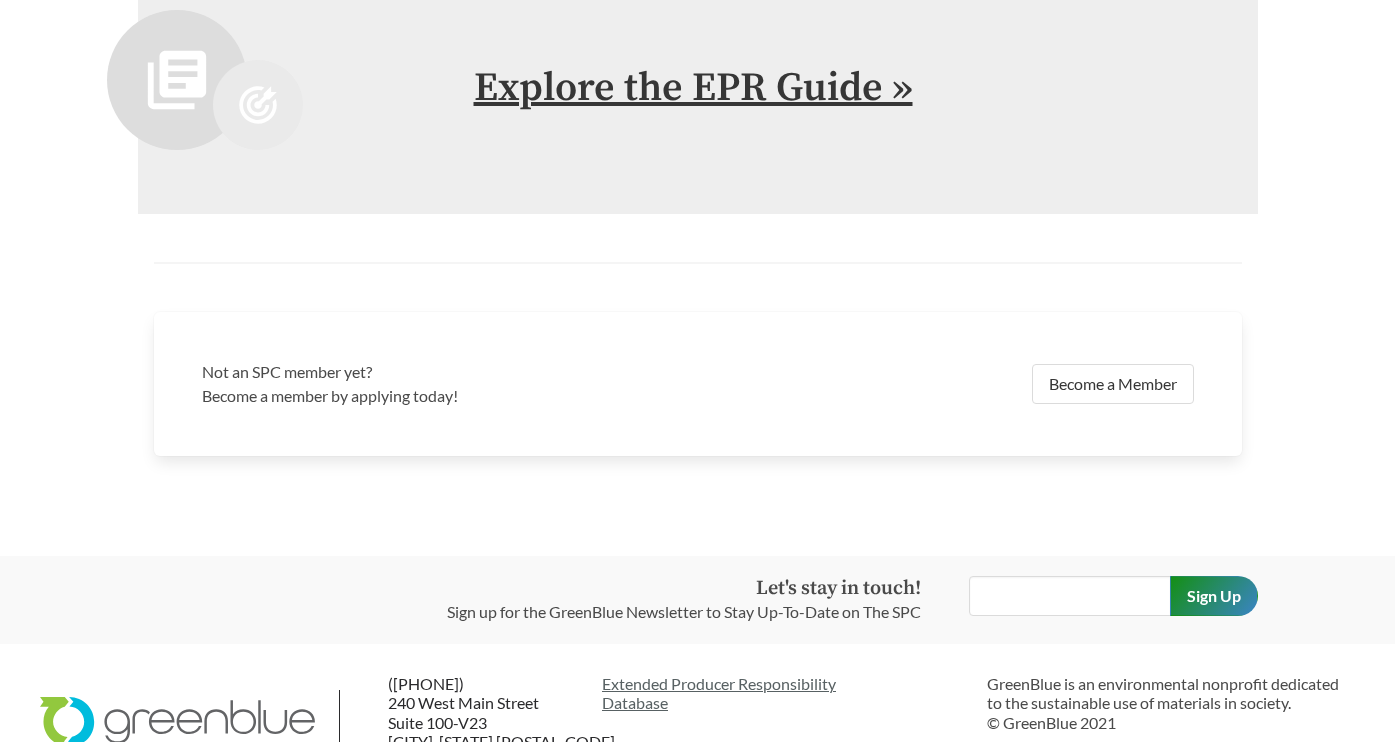 click on "Explore the EPR Guide »" at bounding box center (693, 88) 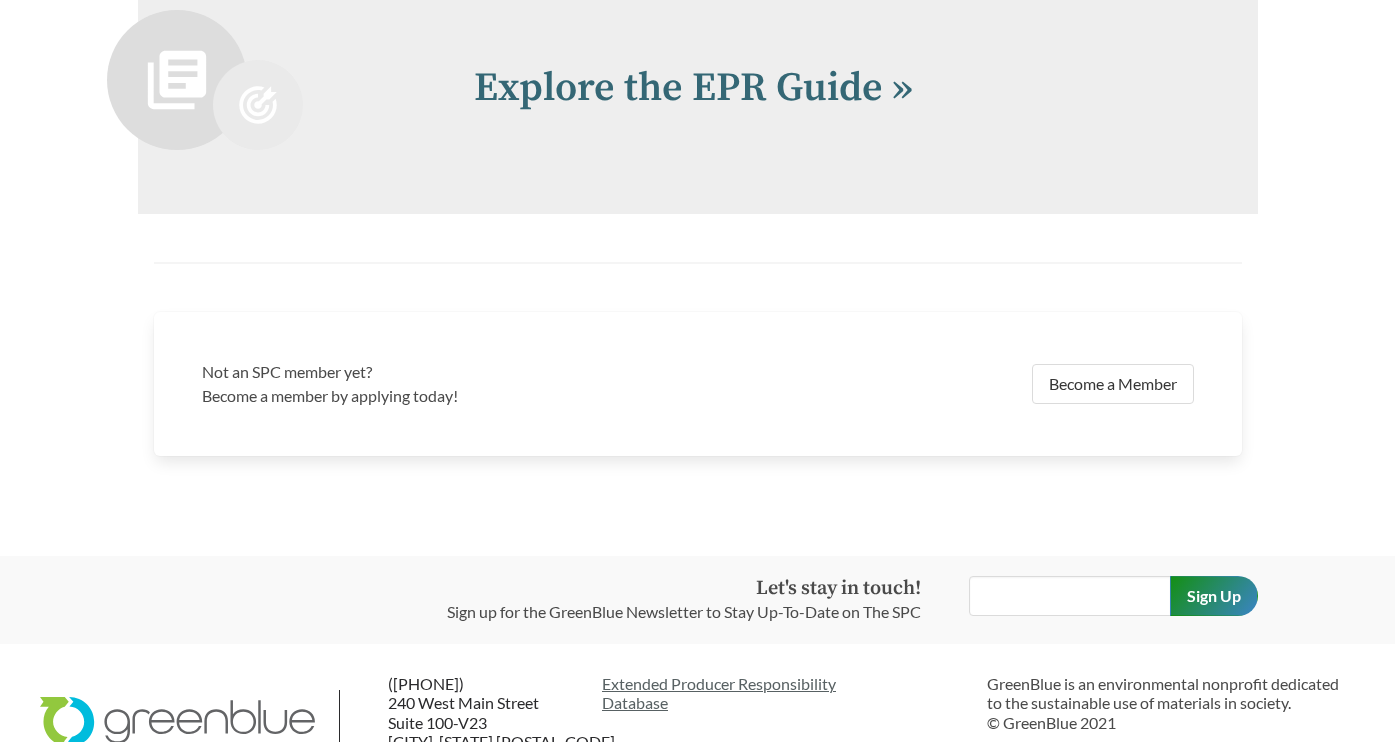 scroll, scrollTop: 0, scrollLeft: 0, axis: both 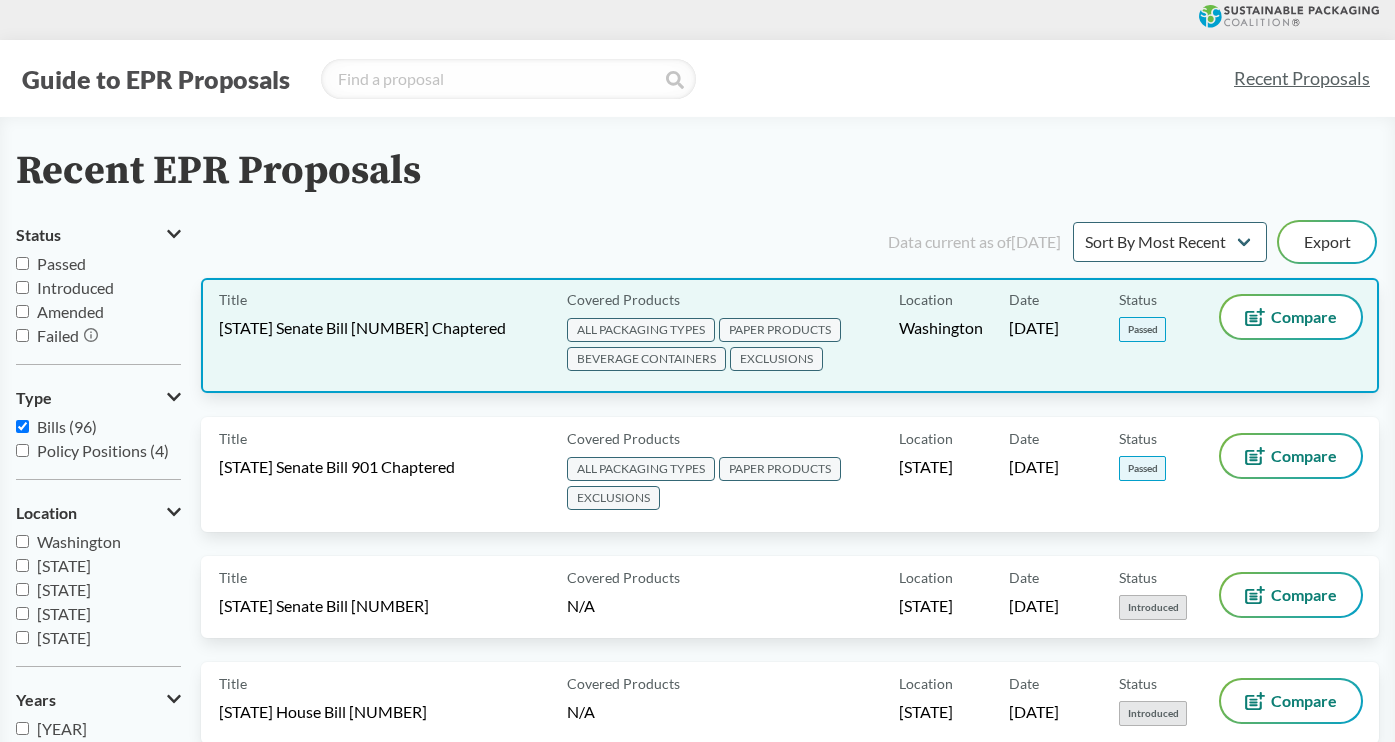 click on "[STATE] Senate Bill [NUMBER] Chaptered" at bounding box center [362, 328] 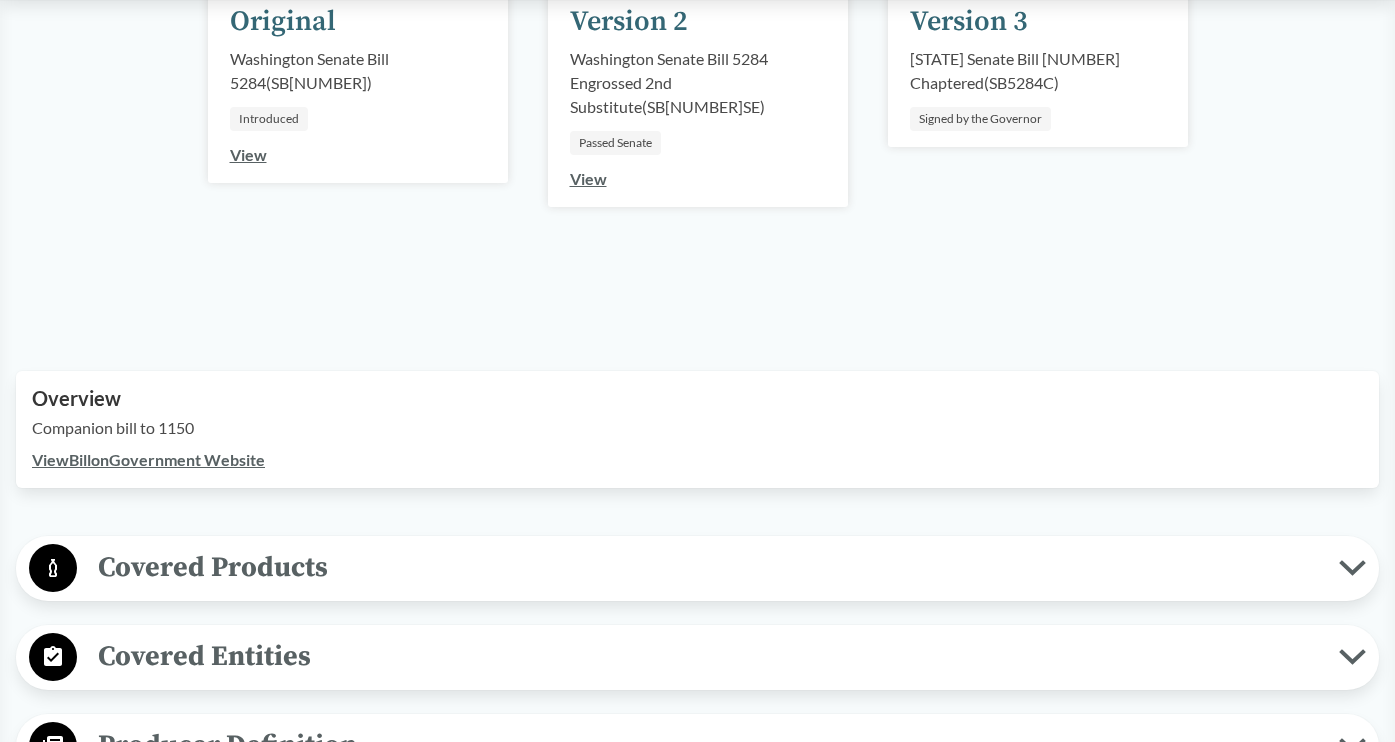 scroll, scrollTop: 383, scrollLeft: 0, axis: vertical 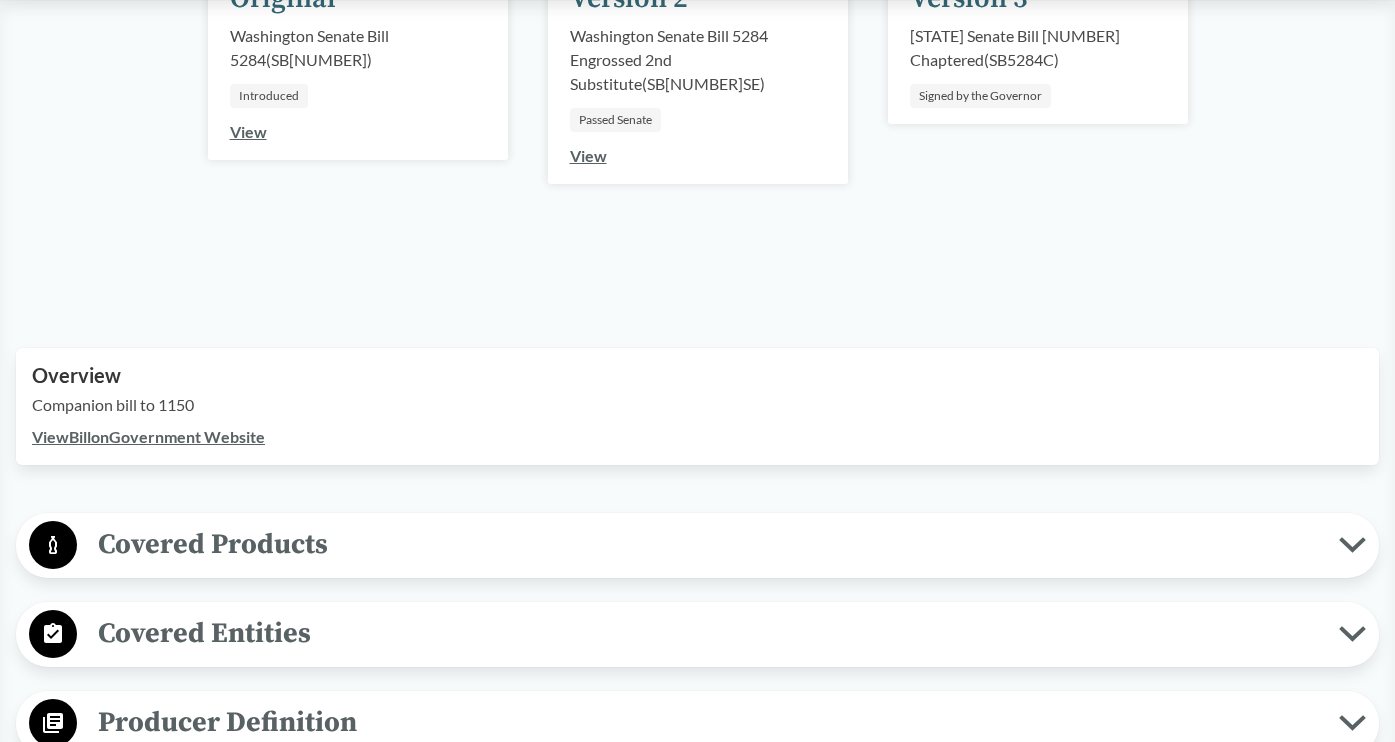 click on "View  Bill  on  Government Website" at bounding box center [148, 436] 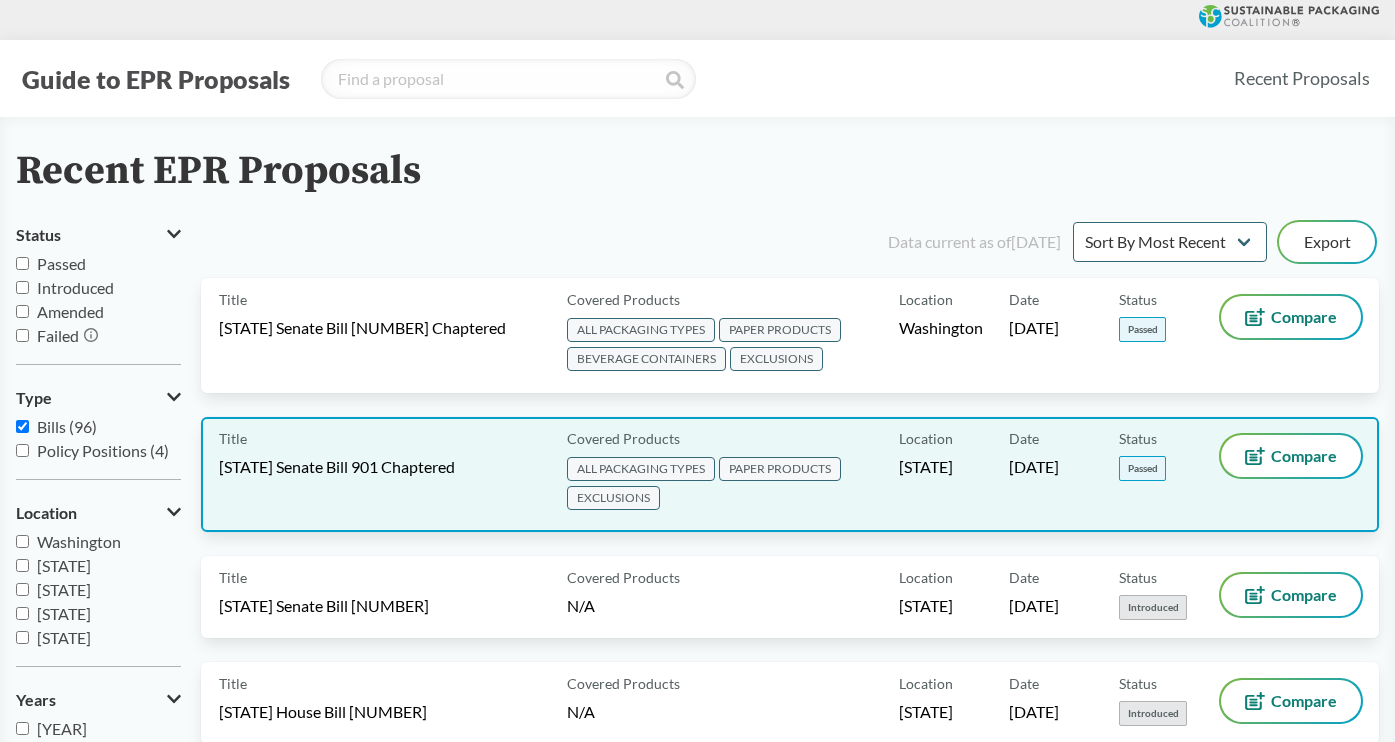 click on "[STATE] Senate Bill 901 Chaptered" at bounding box center [337, 467] 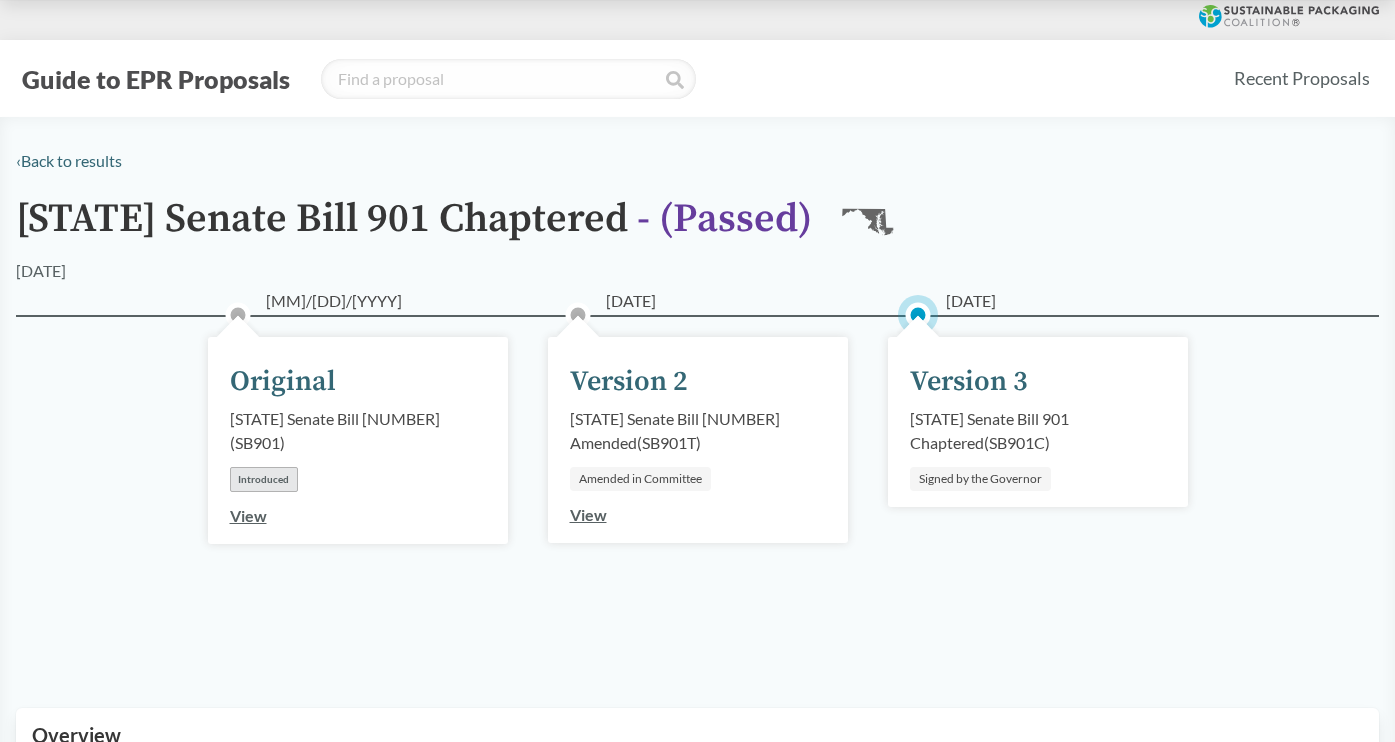 scroll, scrollTop: 137, scrollLeft: 0, axis: vertical 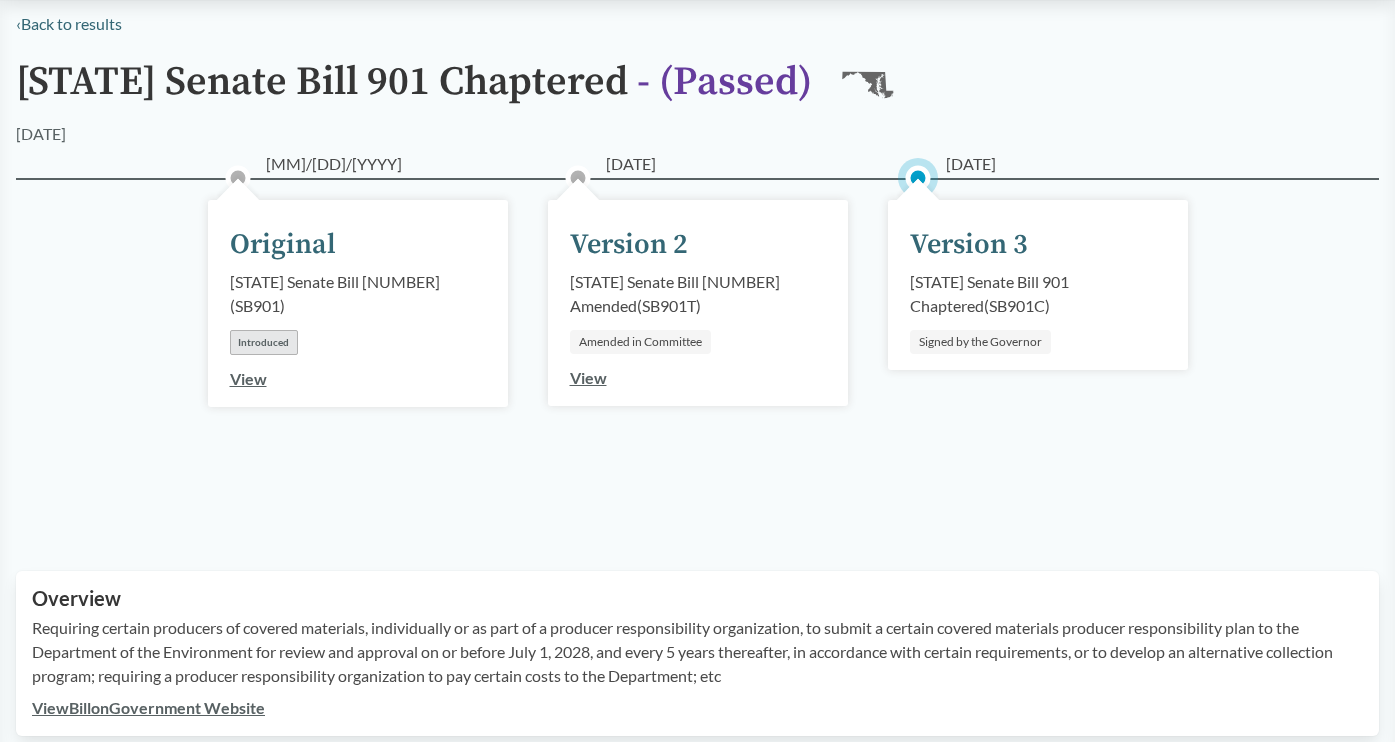 click on "View  Bill  on  Government Website" at bounding box center [148, 707] 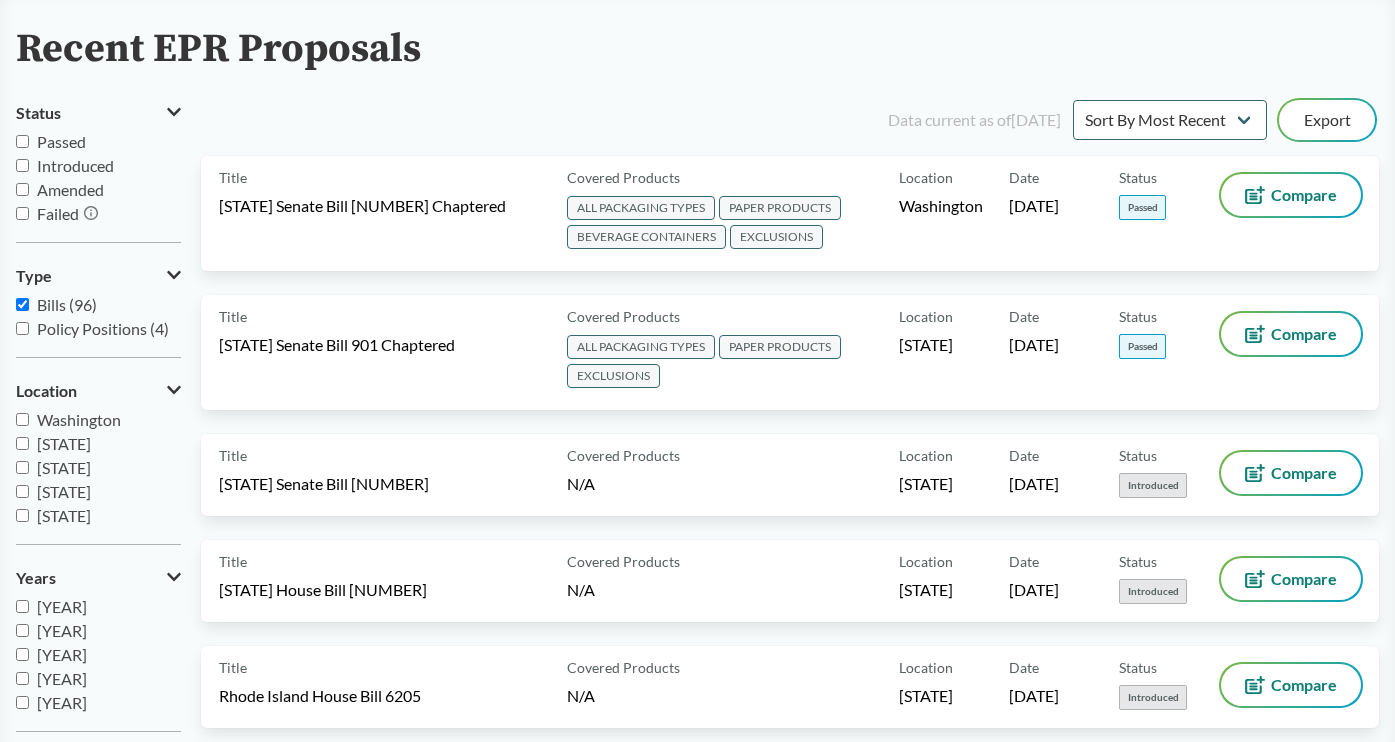 scroll, scrollTop: 23, scrollLeft: 0, axis: vertical 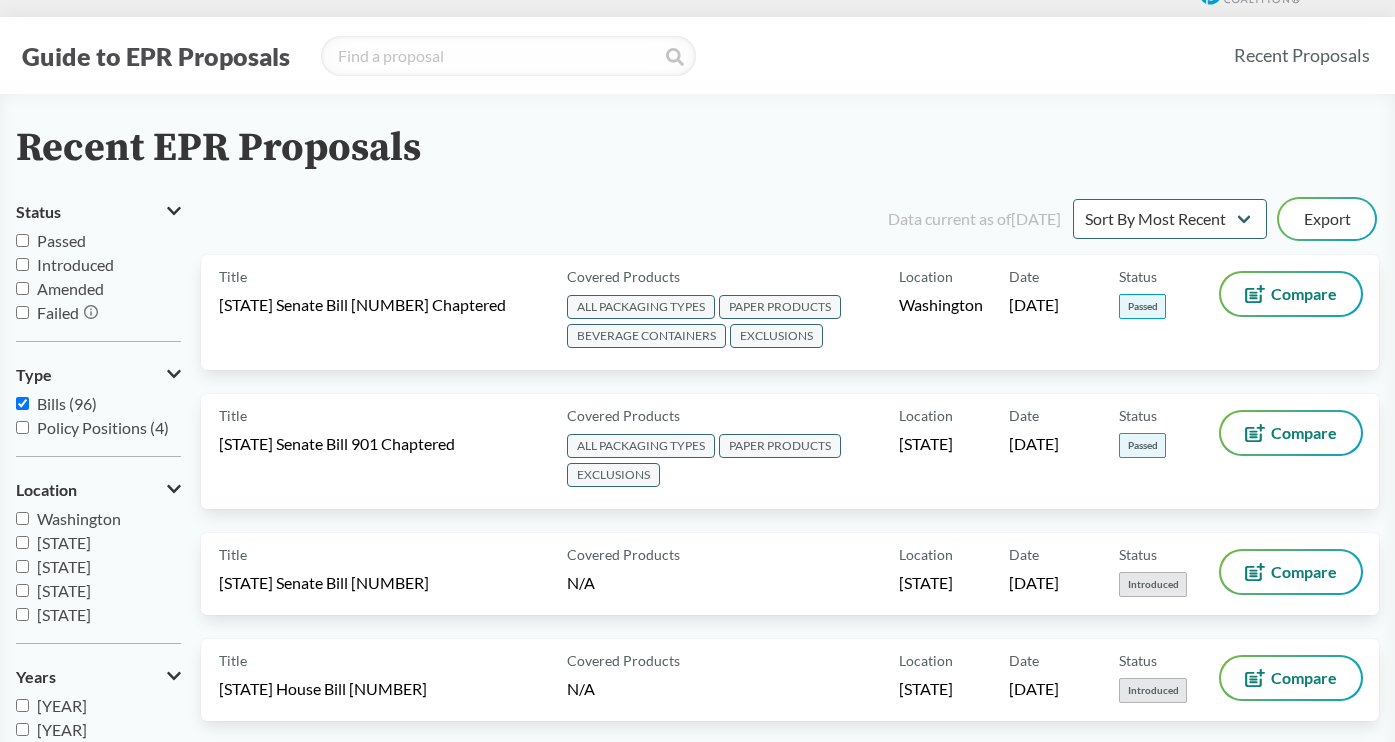 click on "Passed" at bounding box center (22, 240) 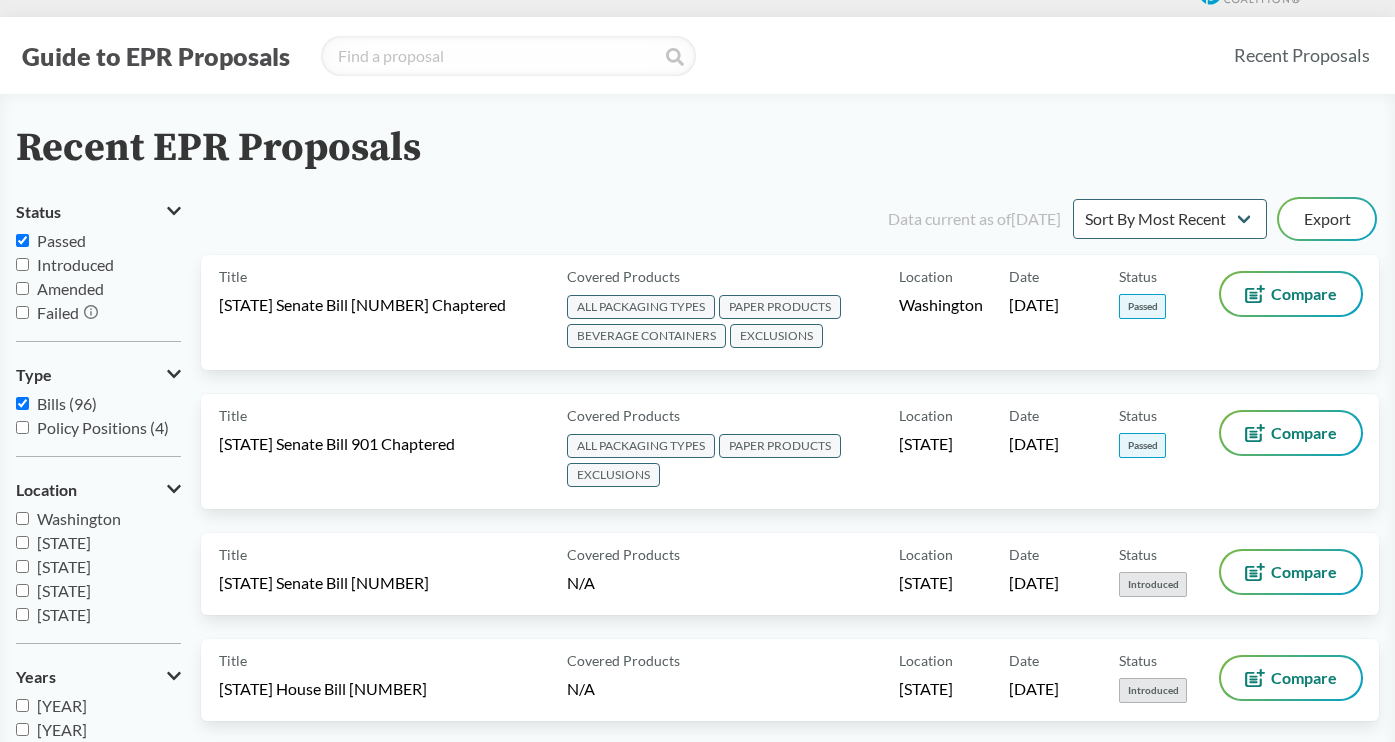 checkbox on "true" 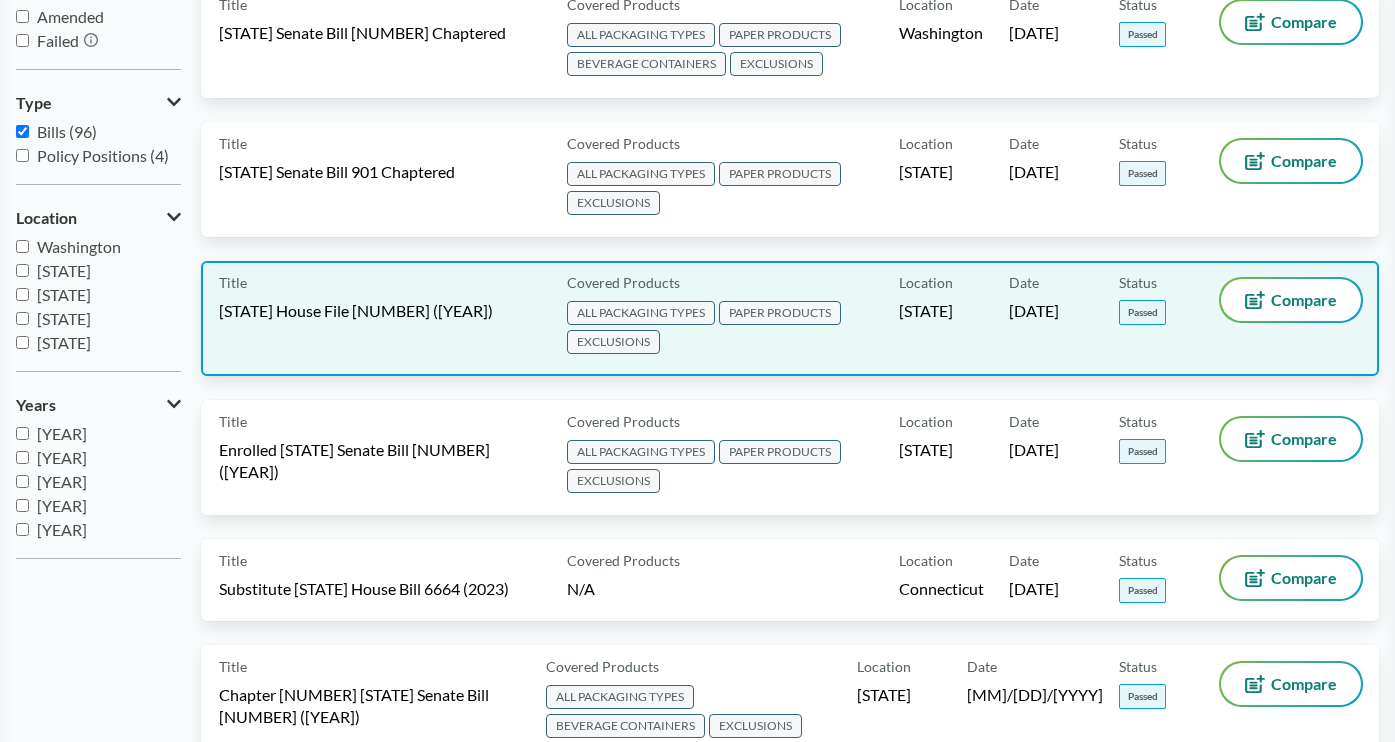 scroll, scrollTop: 358, scrollLeft: 0, axis: vertical 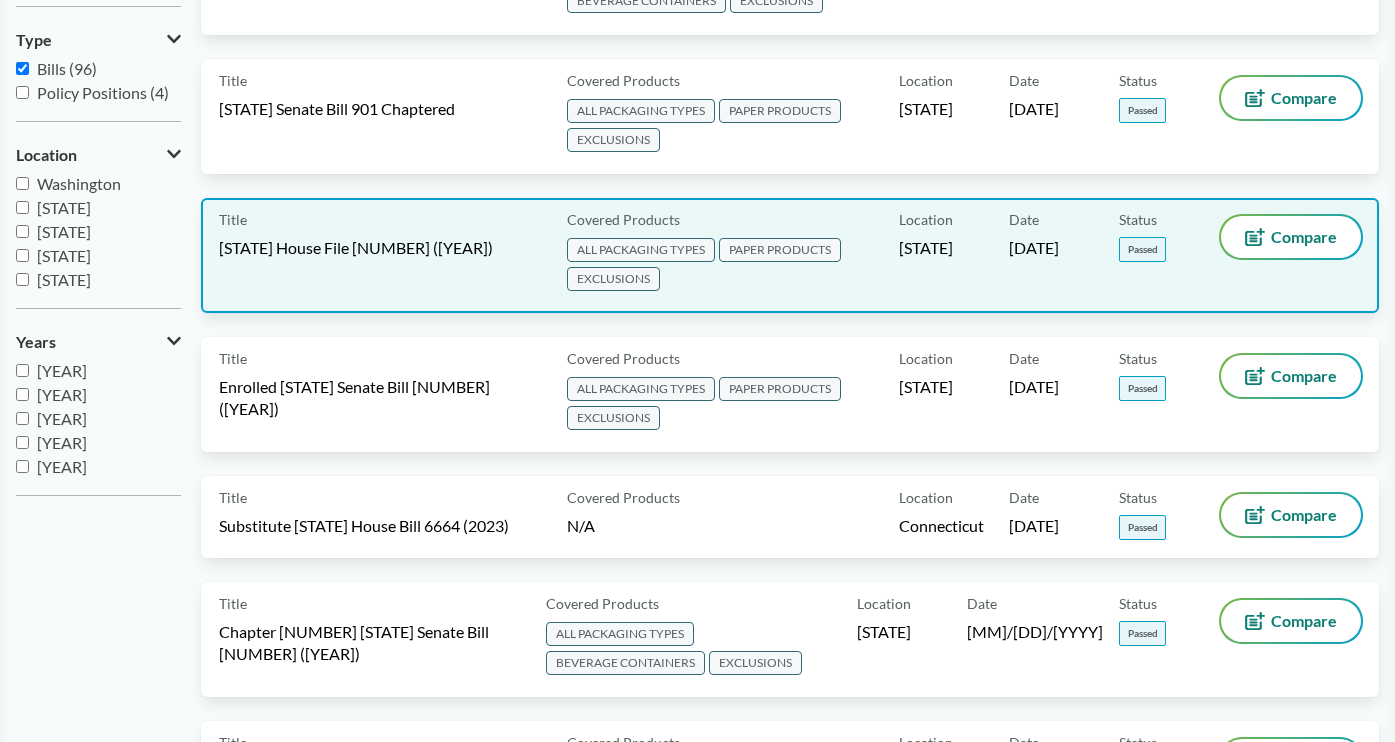 click on "Title [STATE] House File 3911 ([YEAR])" at bounding box center [389, 255] 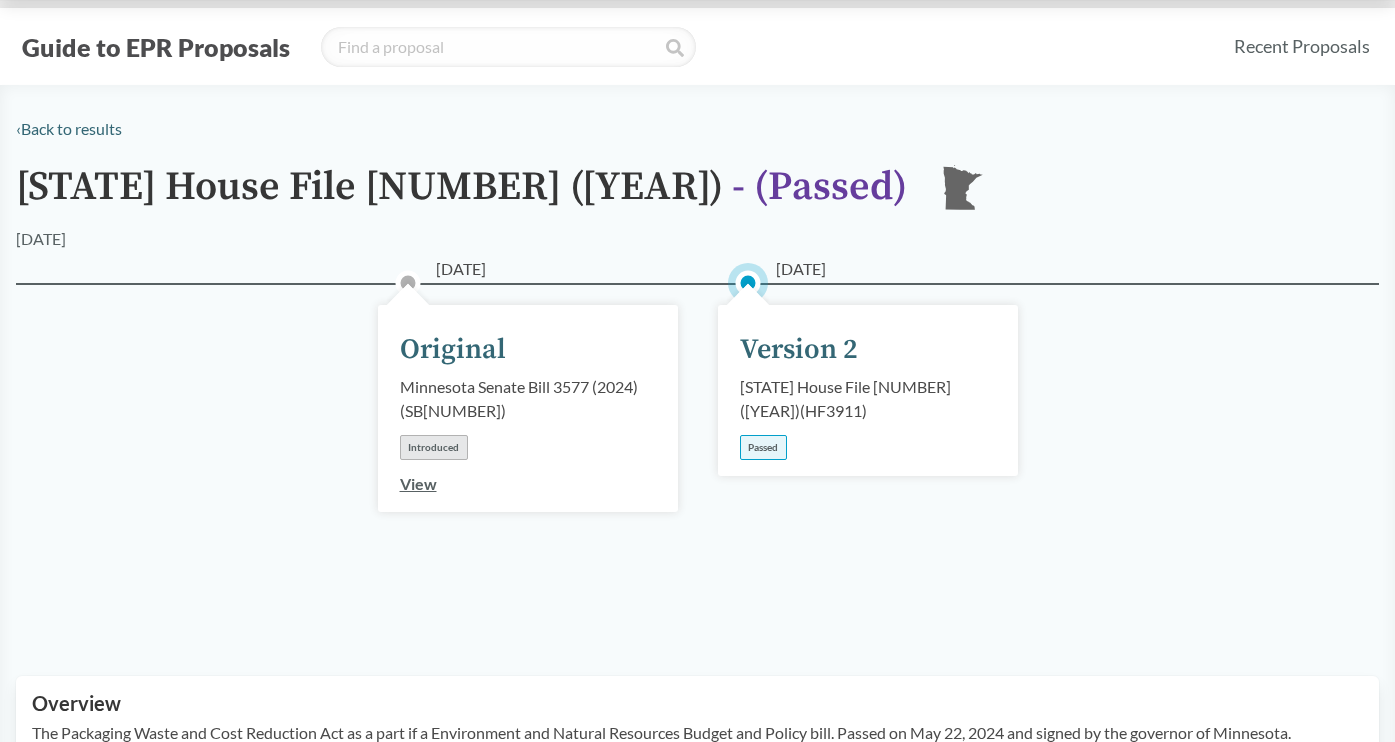 scroll, scrollTop: 244, scrollLeft: 0, axis: vertical 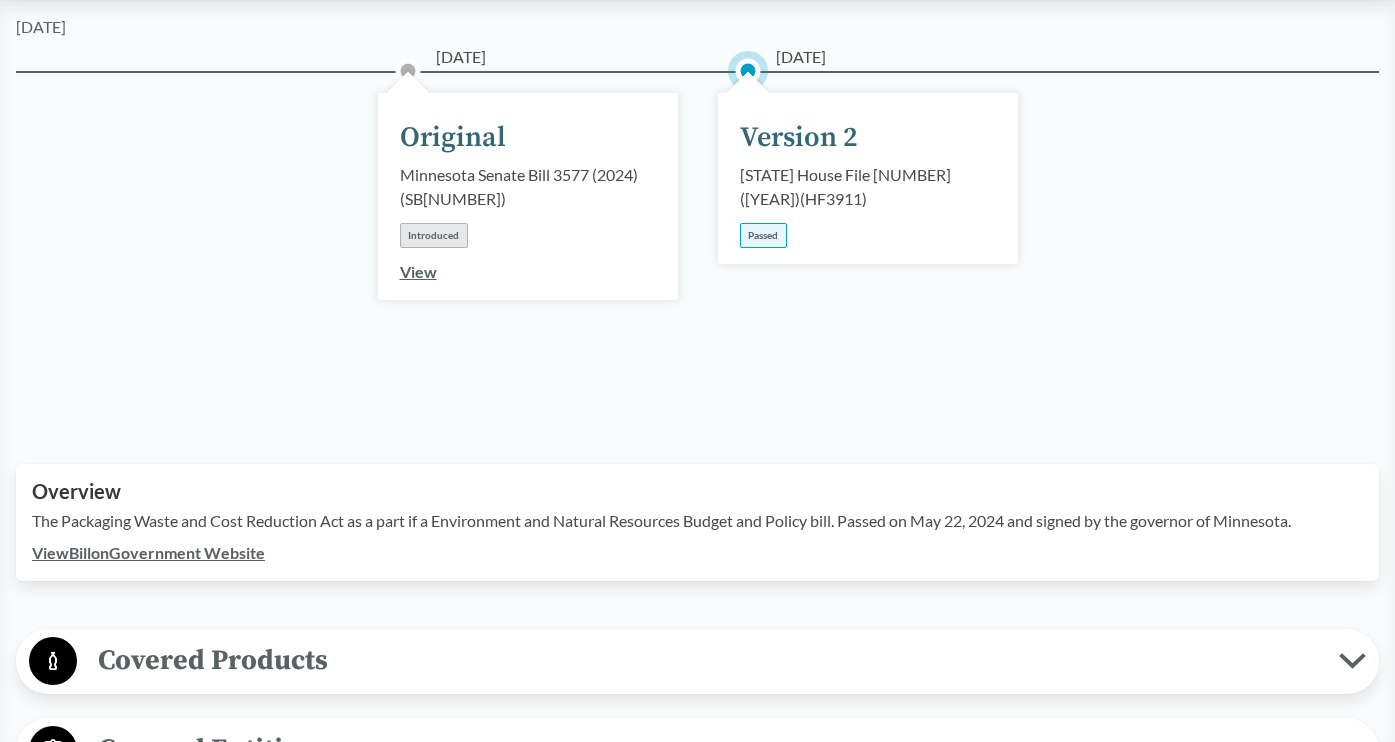 click on "View  Bill  on  Government Website" at bounding box center [148, 552] 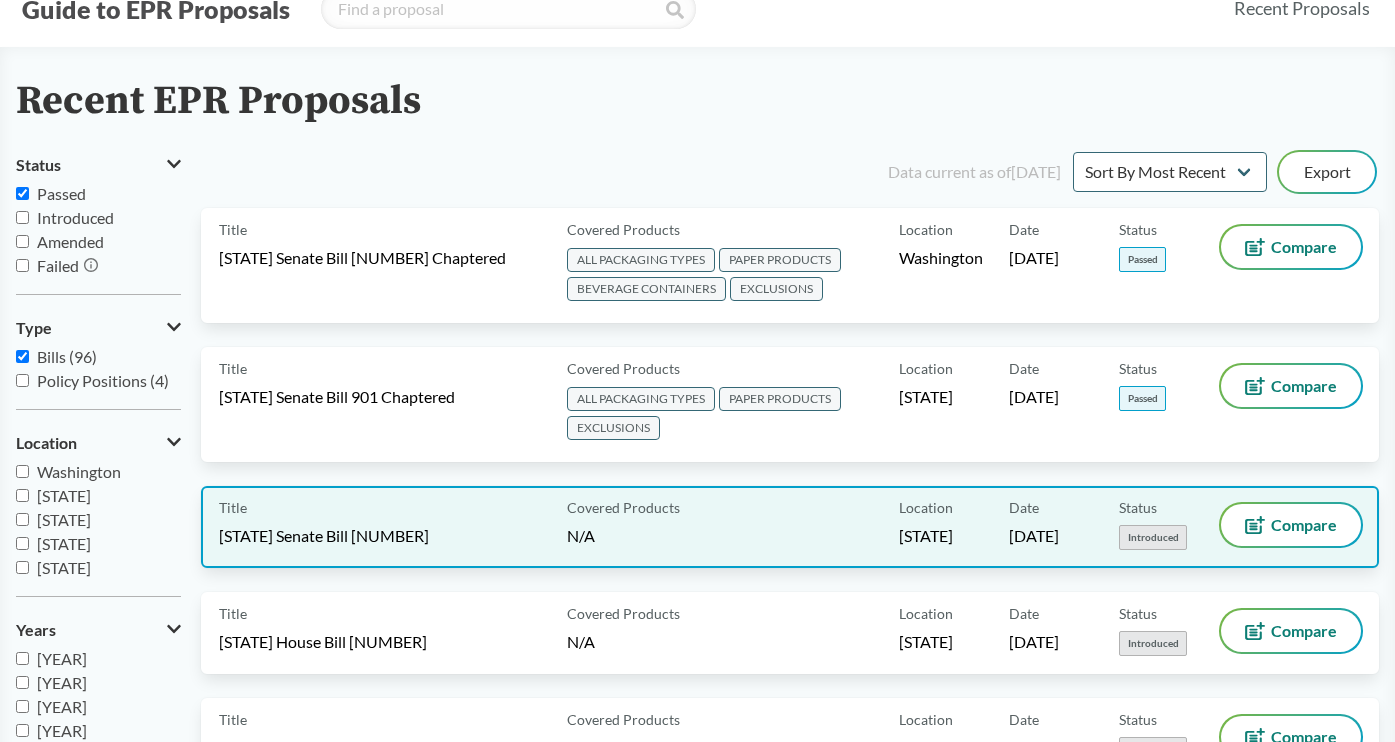 scroll, scrollTop: 146, scrollLeft: 0, axis: vertical 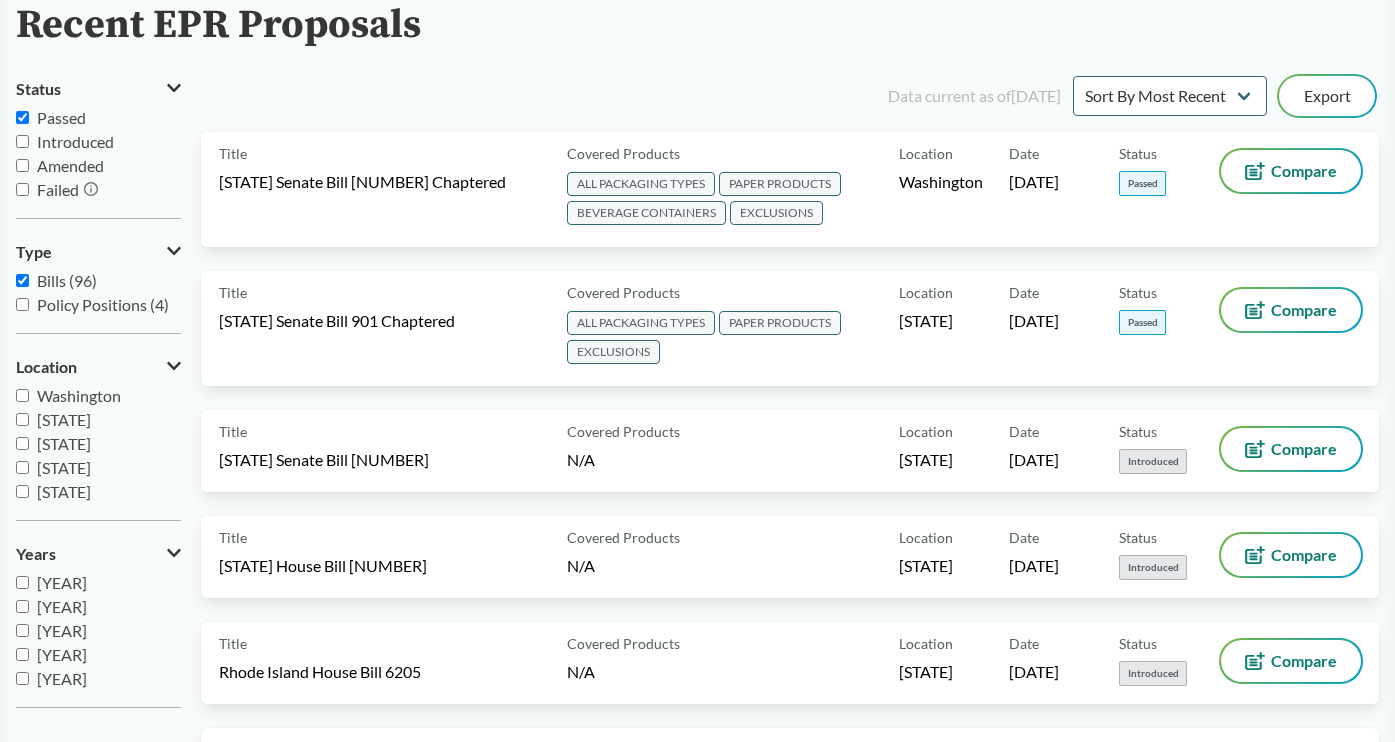 click on "Passed" at bounding box center (61, 117) 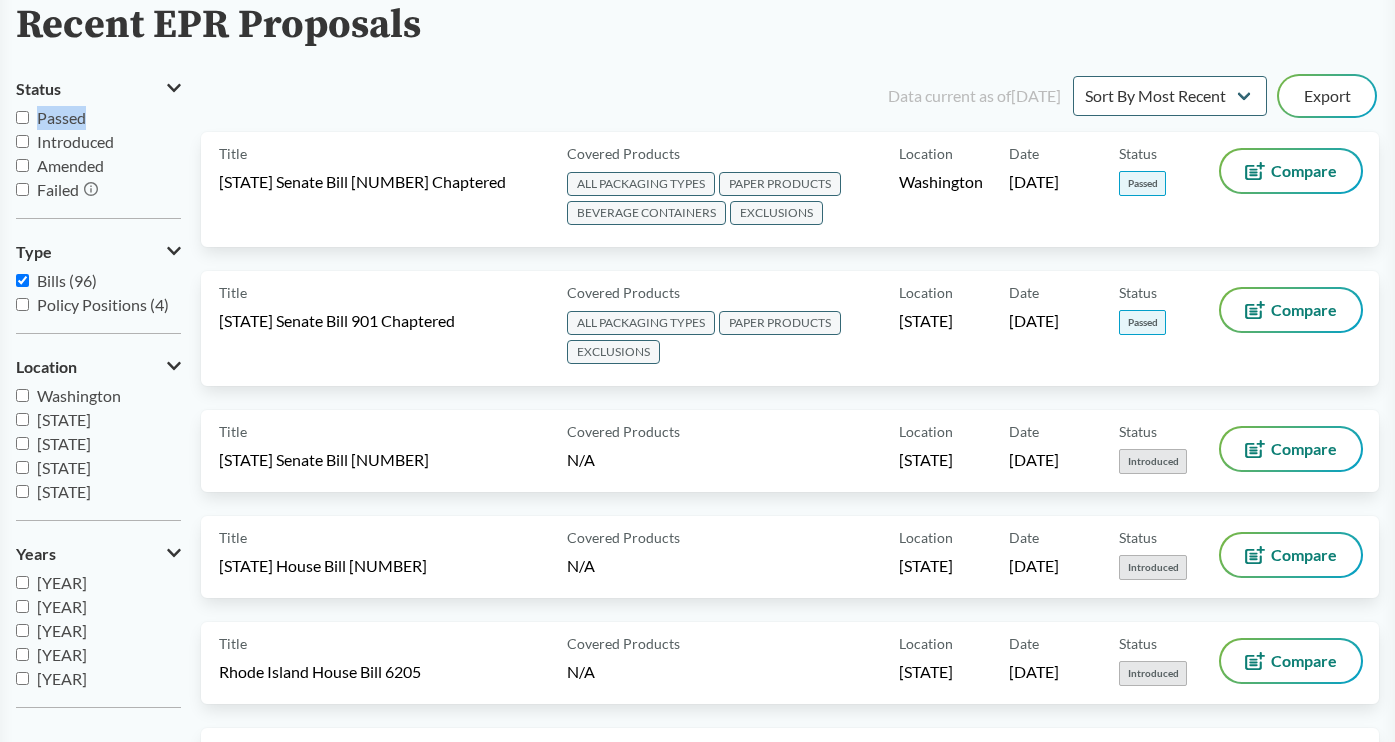 click on "Passed" at bounding box center [61, 117] 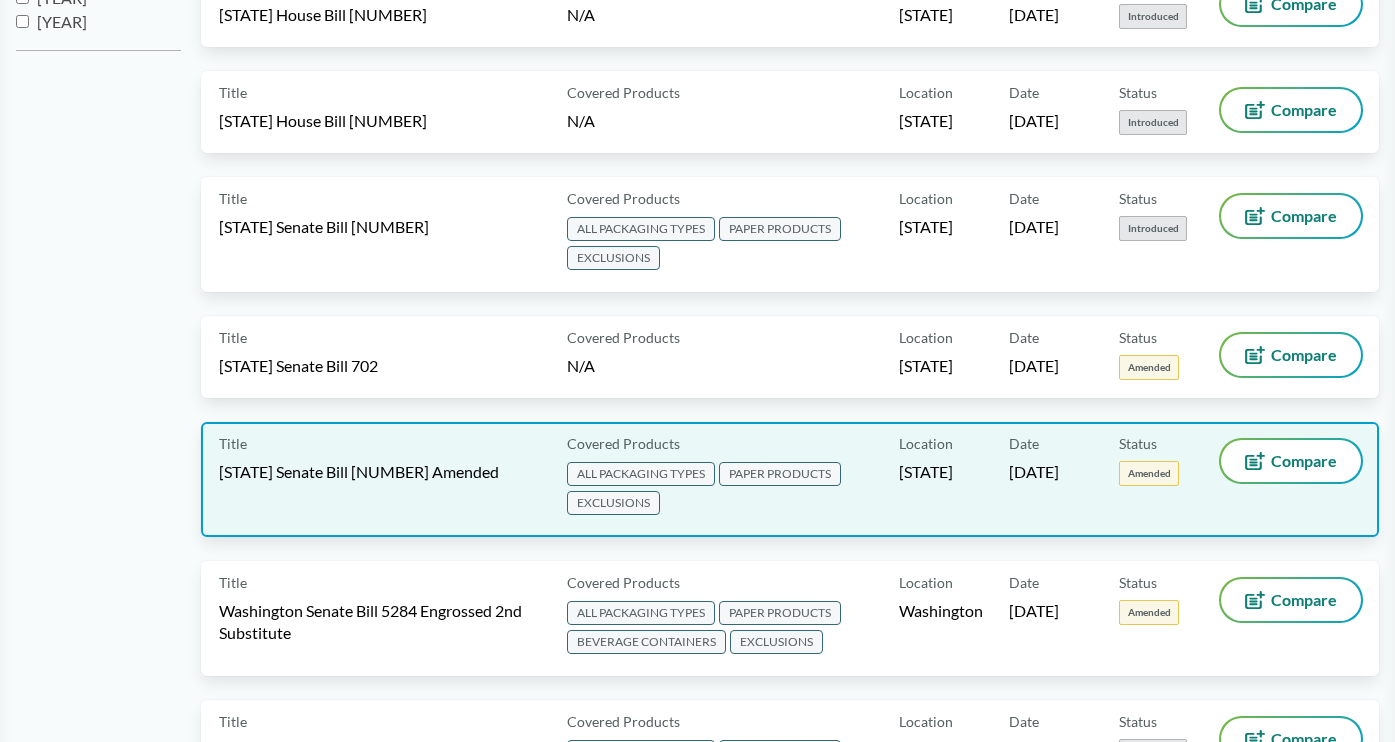 scroll, scrollTop: 0, scrollLeft: 0, axis: both 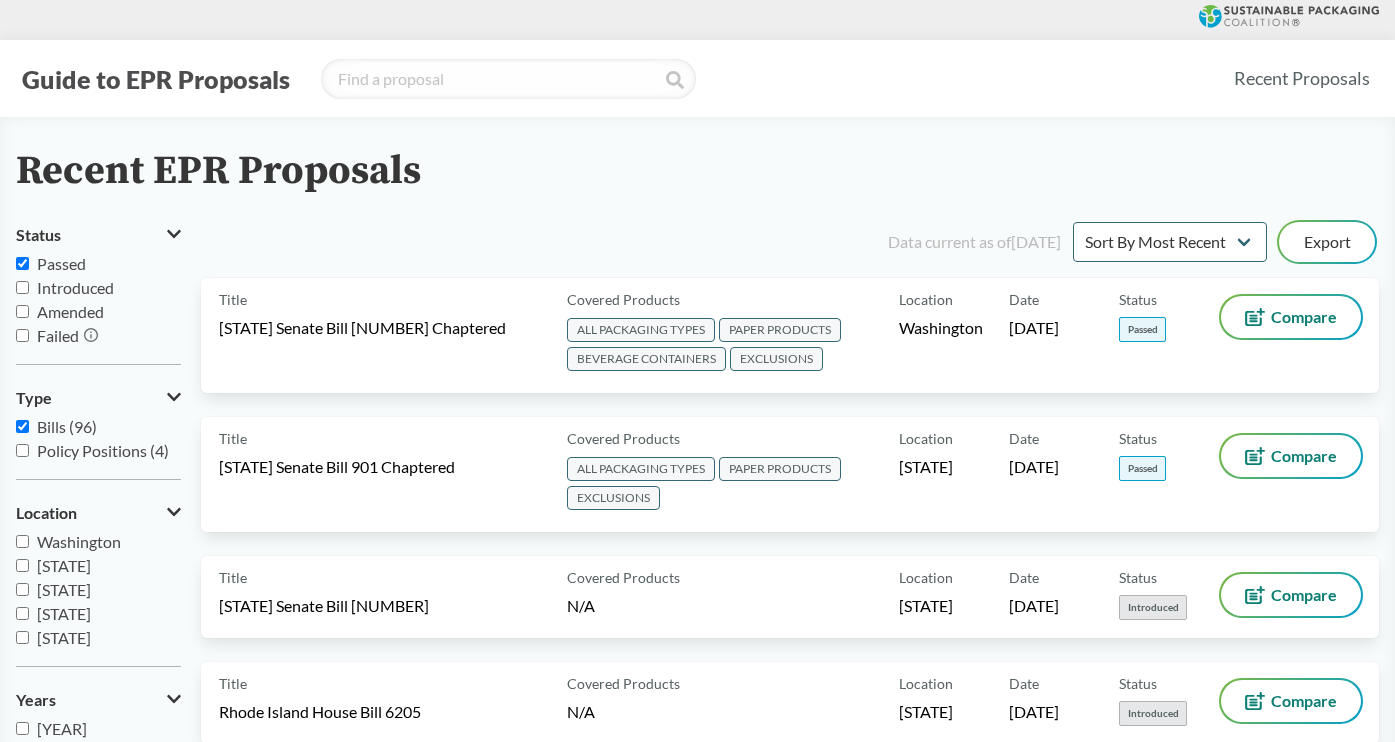 click on "Recent EPR Proposals" at bounding box center [697, 171] 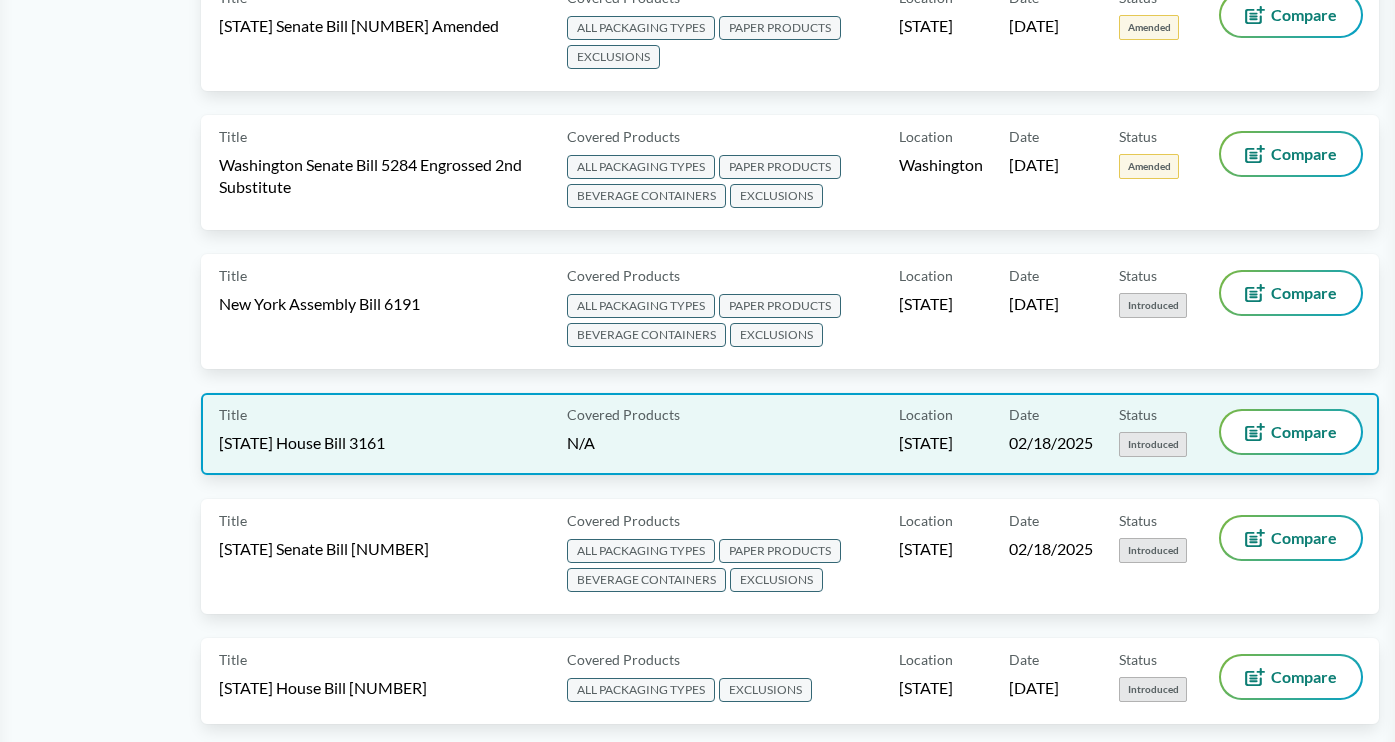 scroll, scrollTop: 10, scrollLeft: 0, axis: vertical 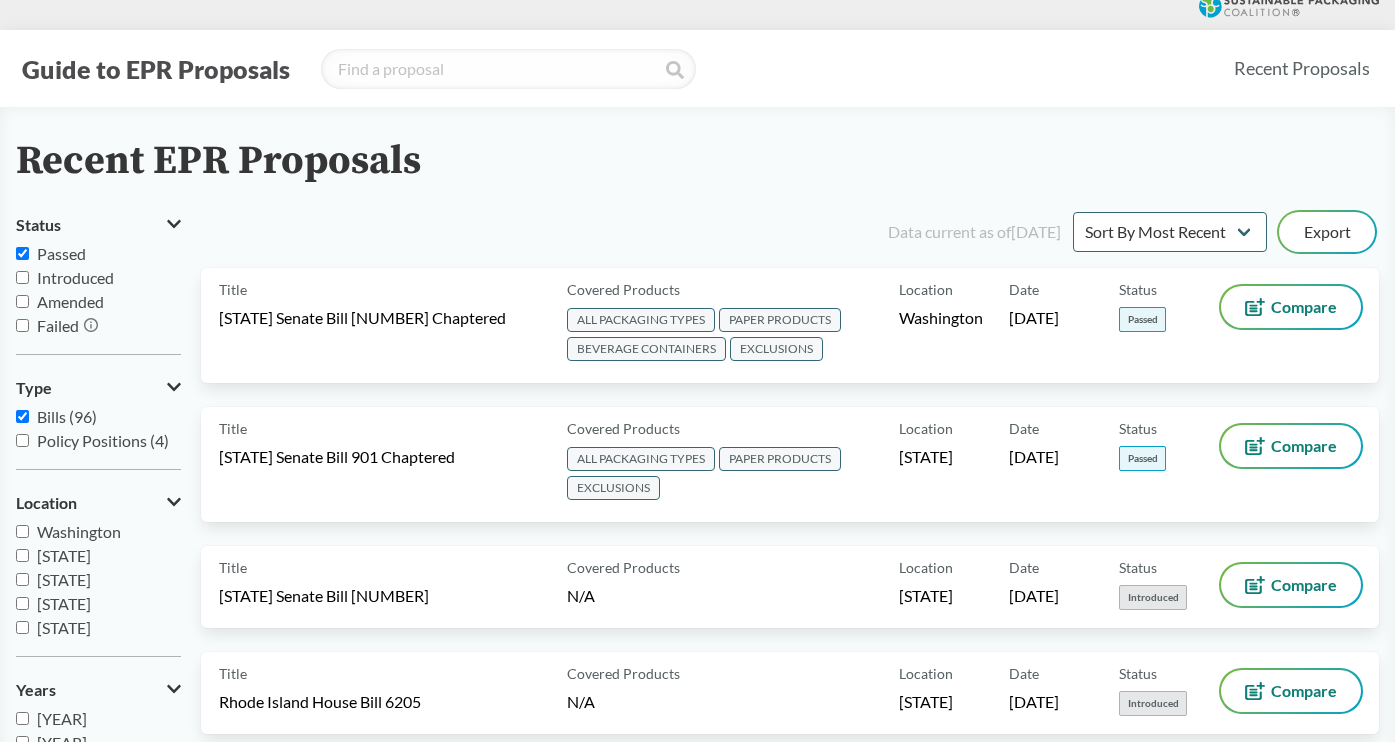 click on "Passed" at bounding box center (22, 253) 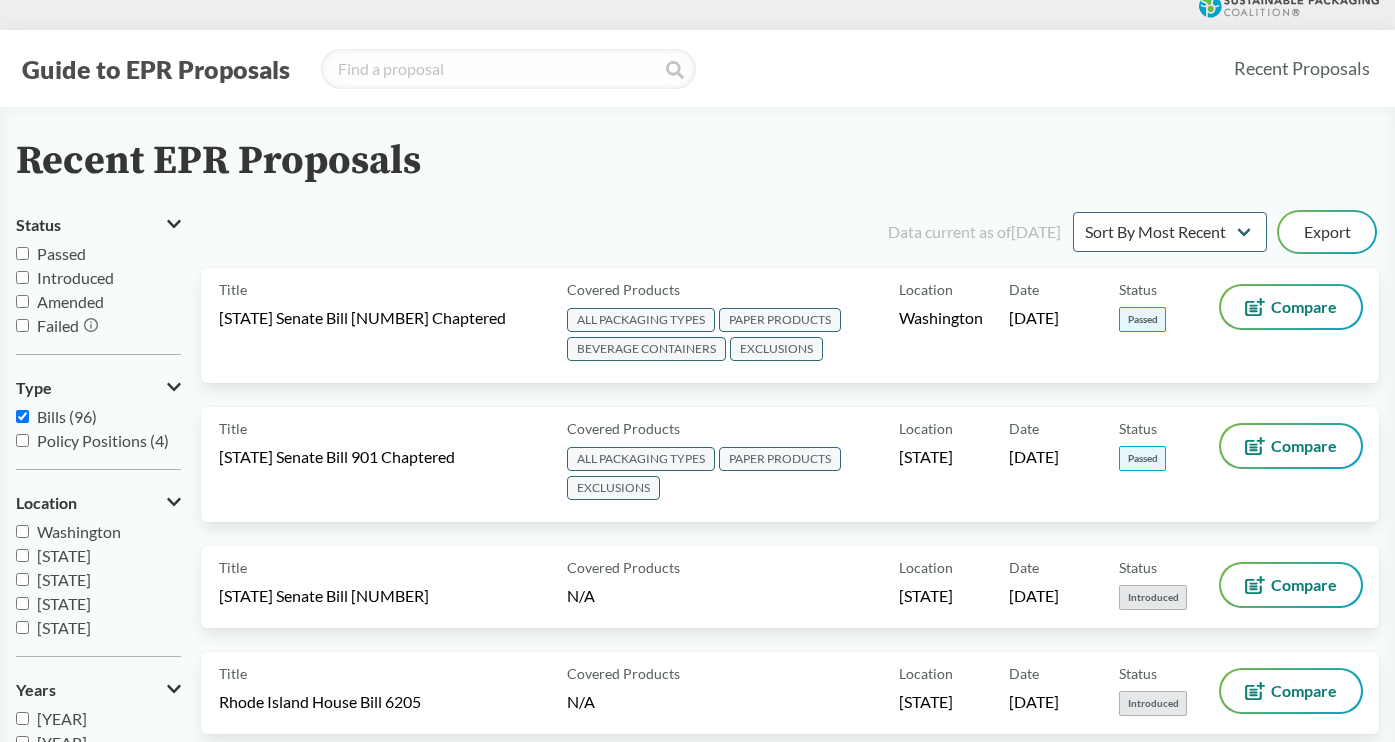 checkbox on "false" 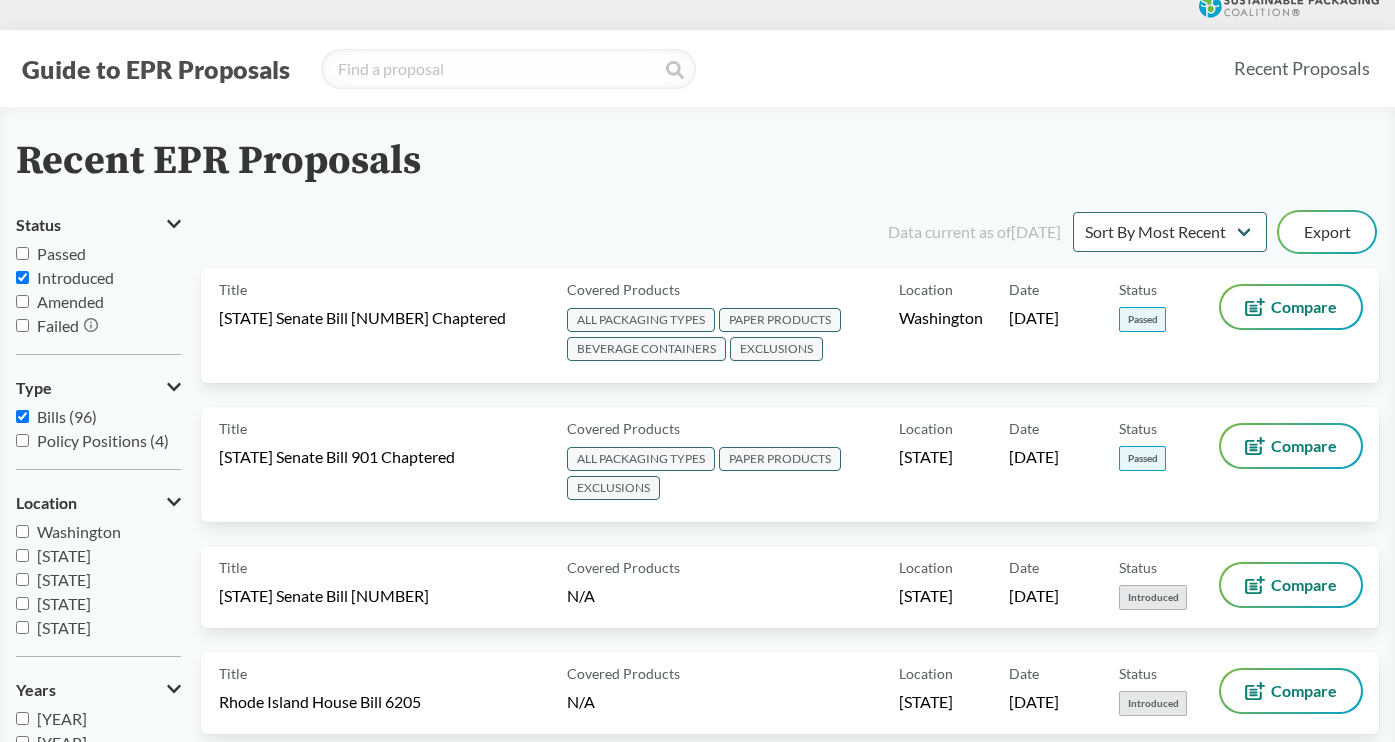 click on "Introduced" at bounding box center (22, 277) 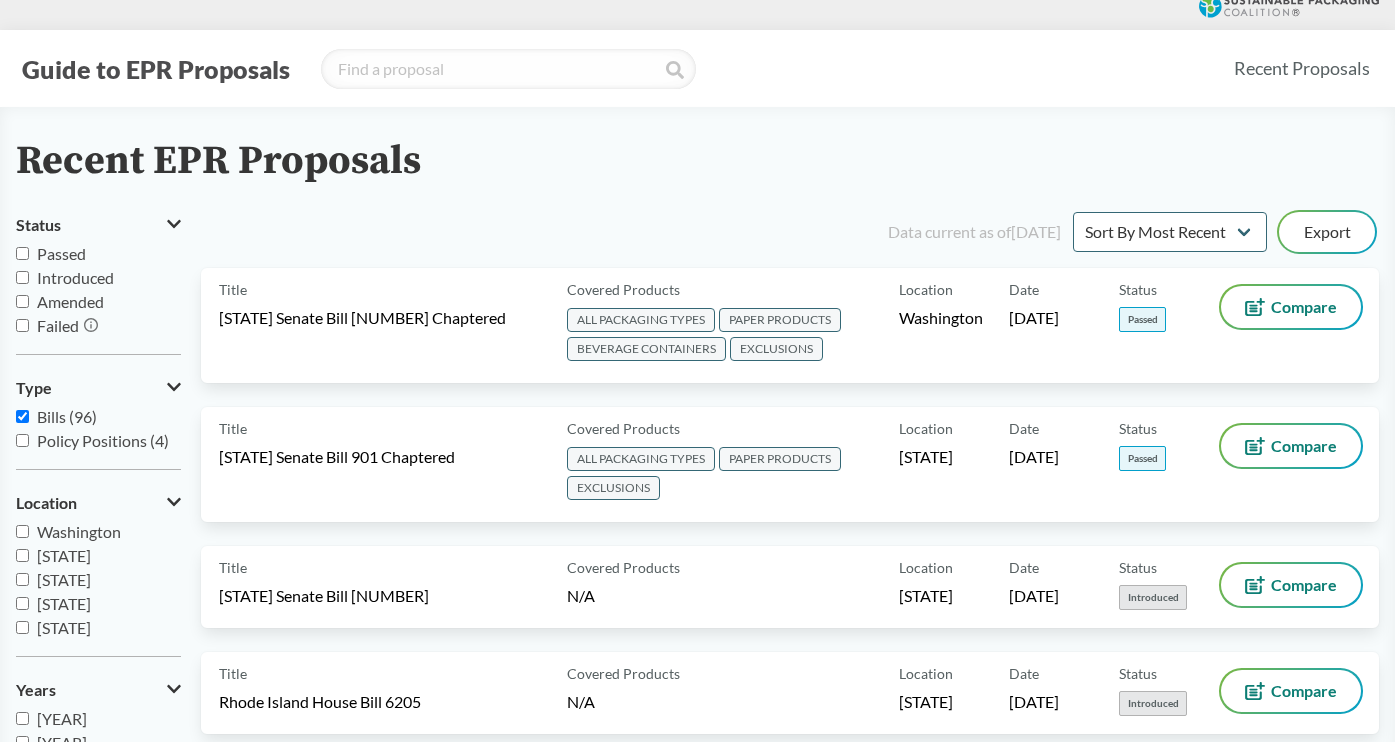 checkbox on "false" 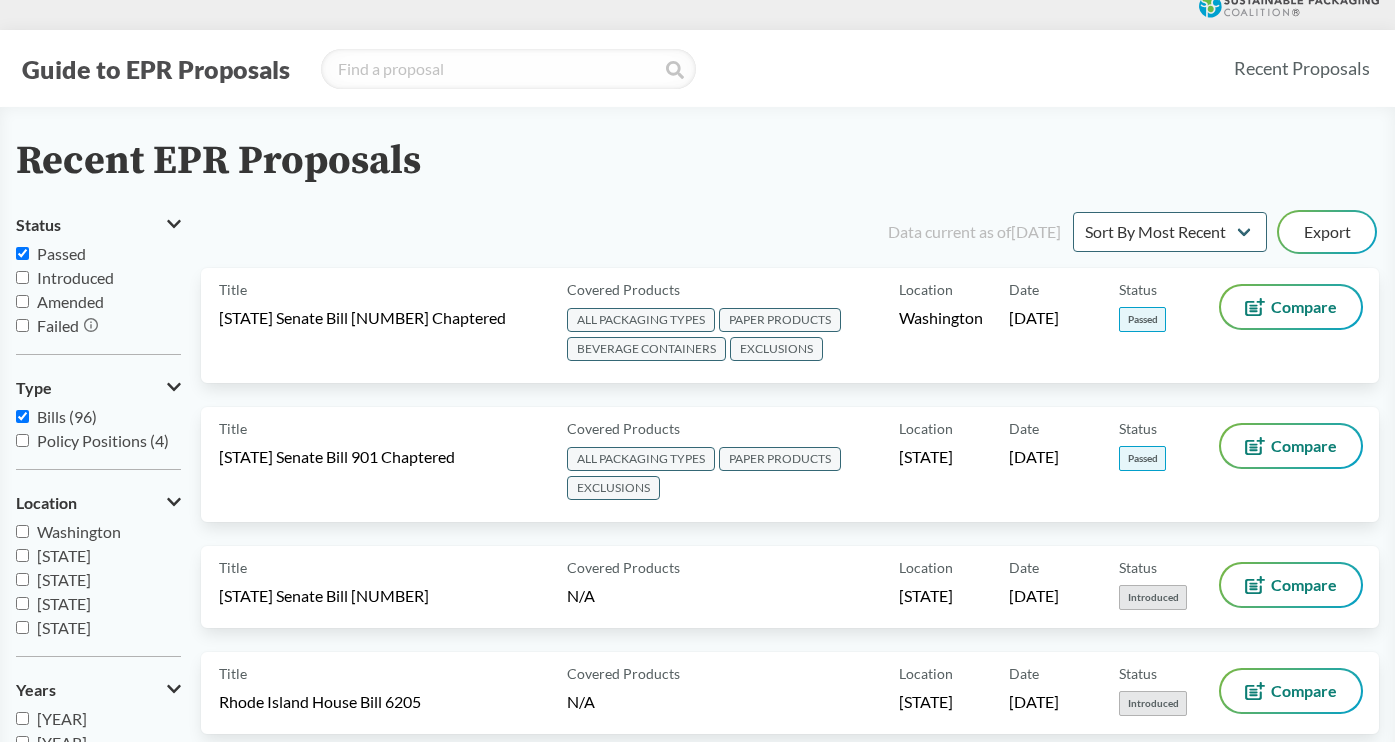 checkbox on "true" 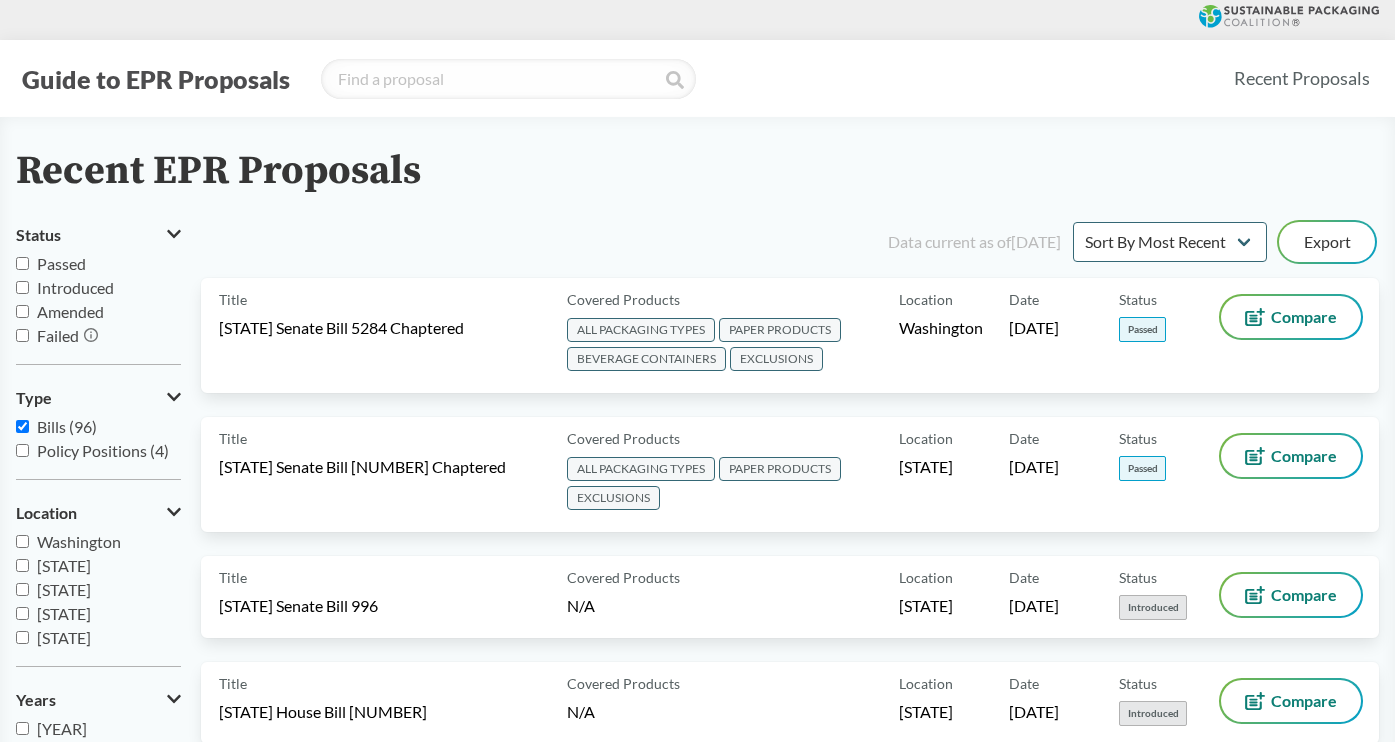 scroll, scrollTop: 10, scrollLeft: 0, axis: vertical 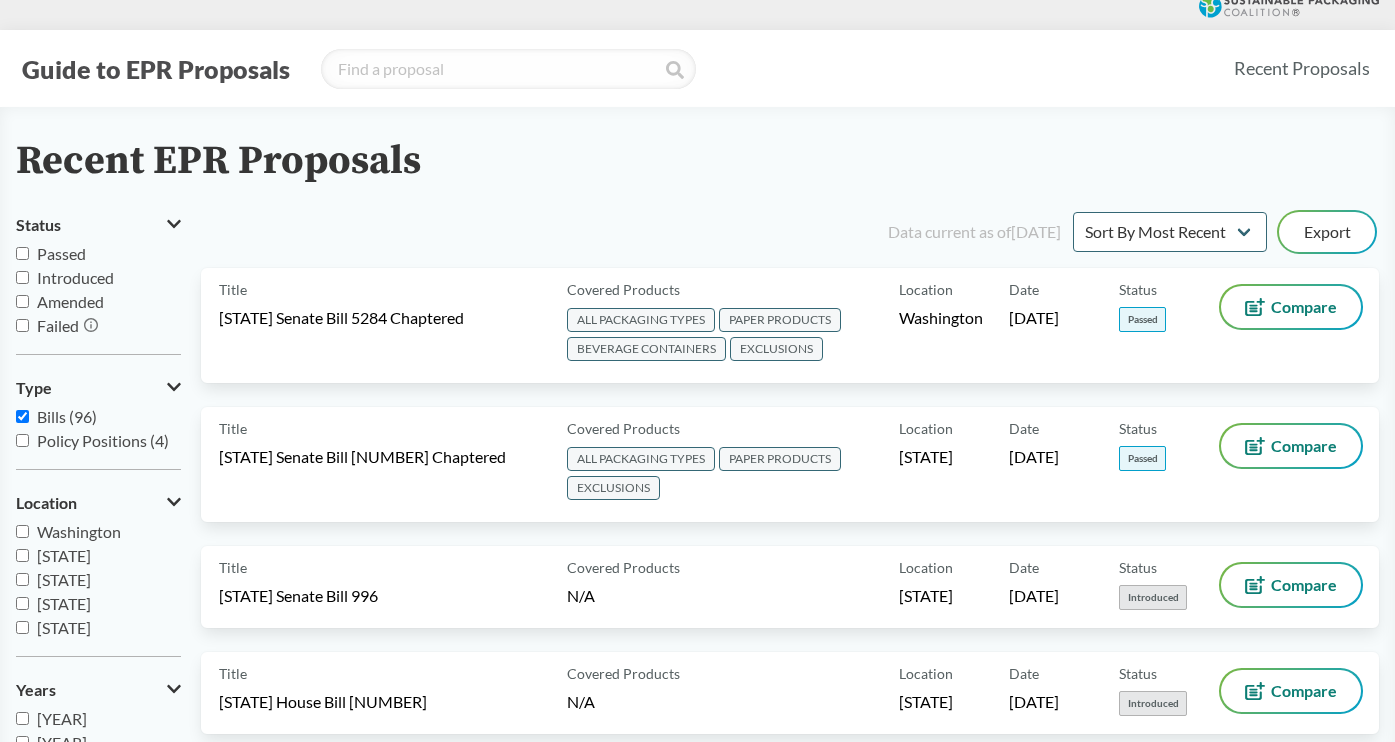 click on "Passed" at bounding box center [22, 253] 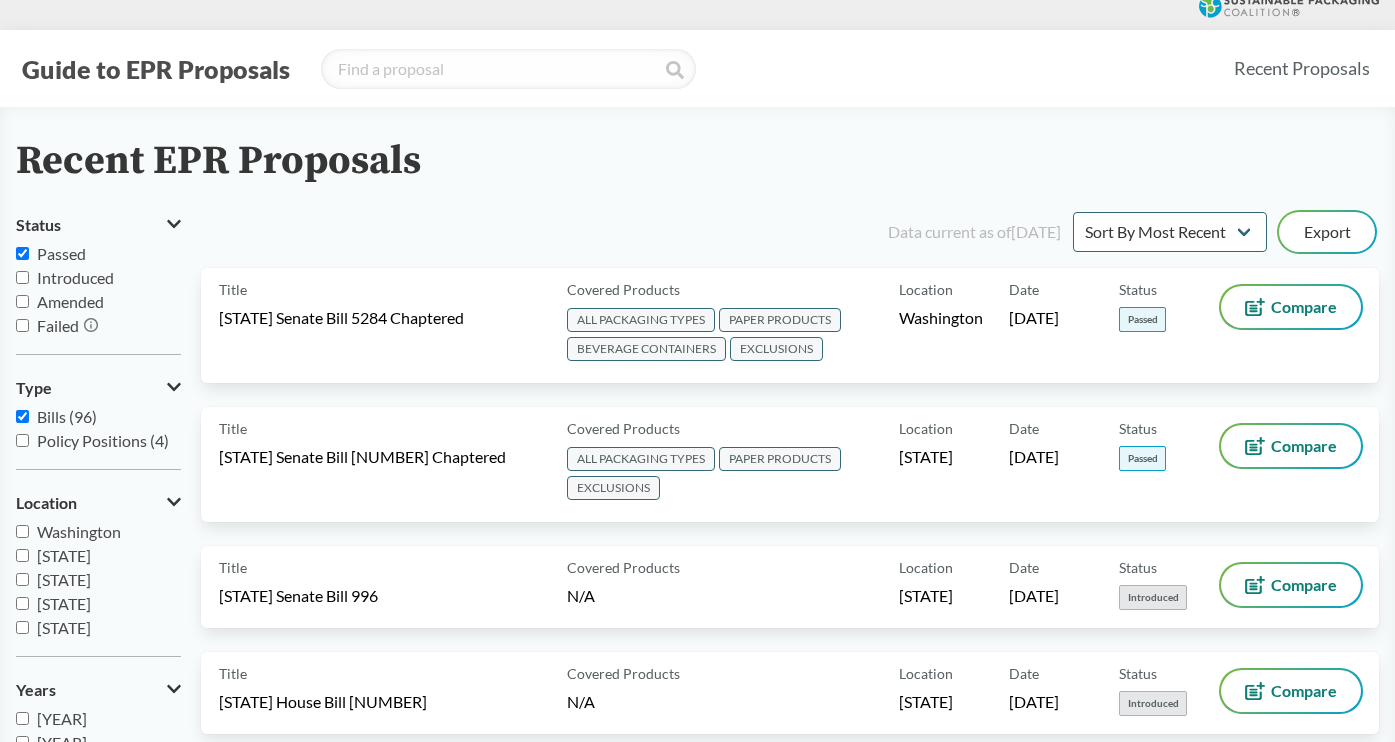 checkbox on "true" 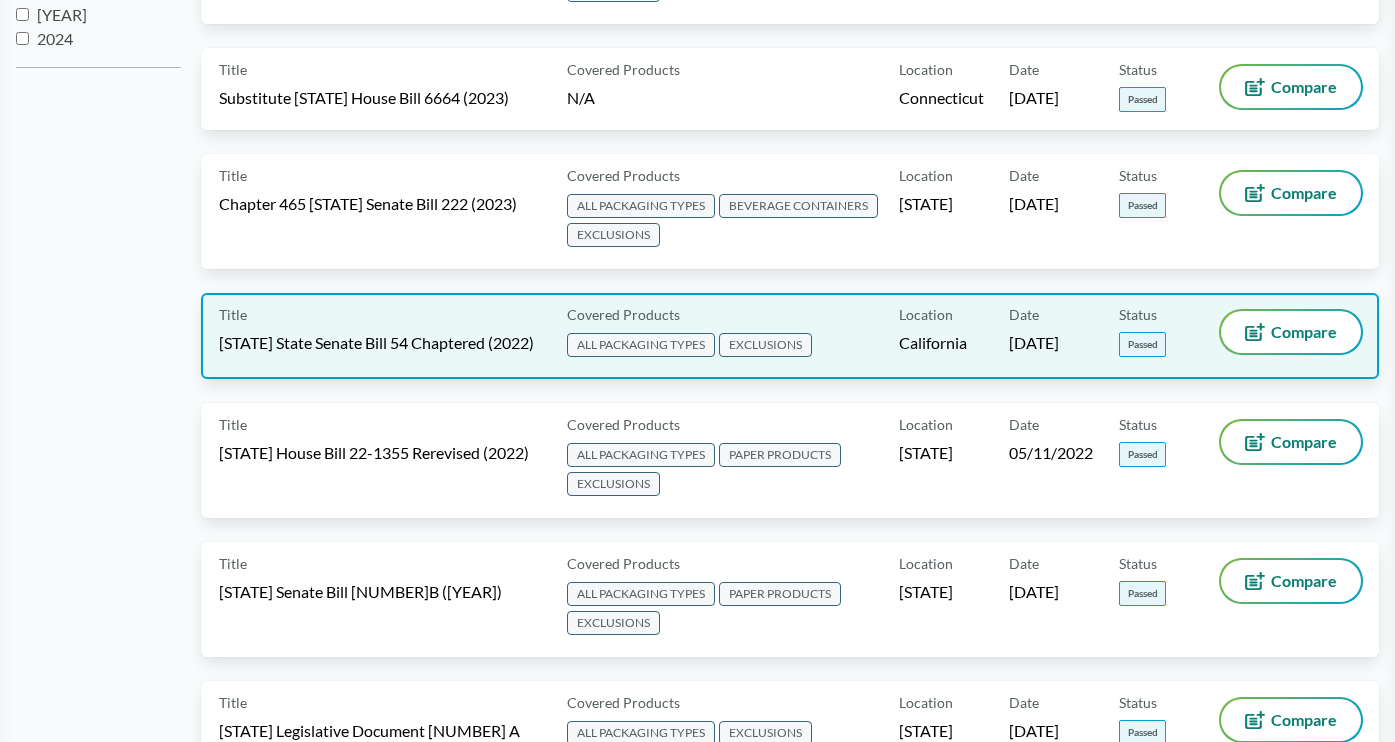scroll, scrollTop: 790, scrollLeft: 0, axis: vertical 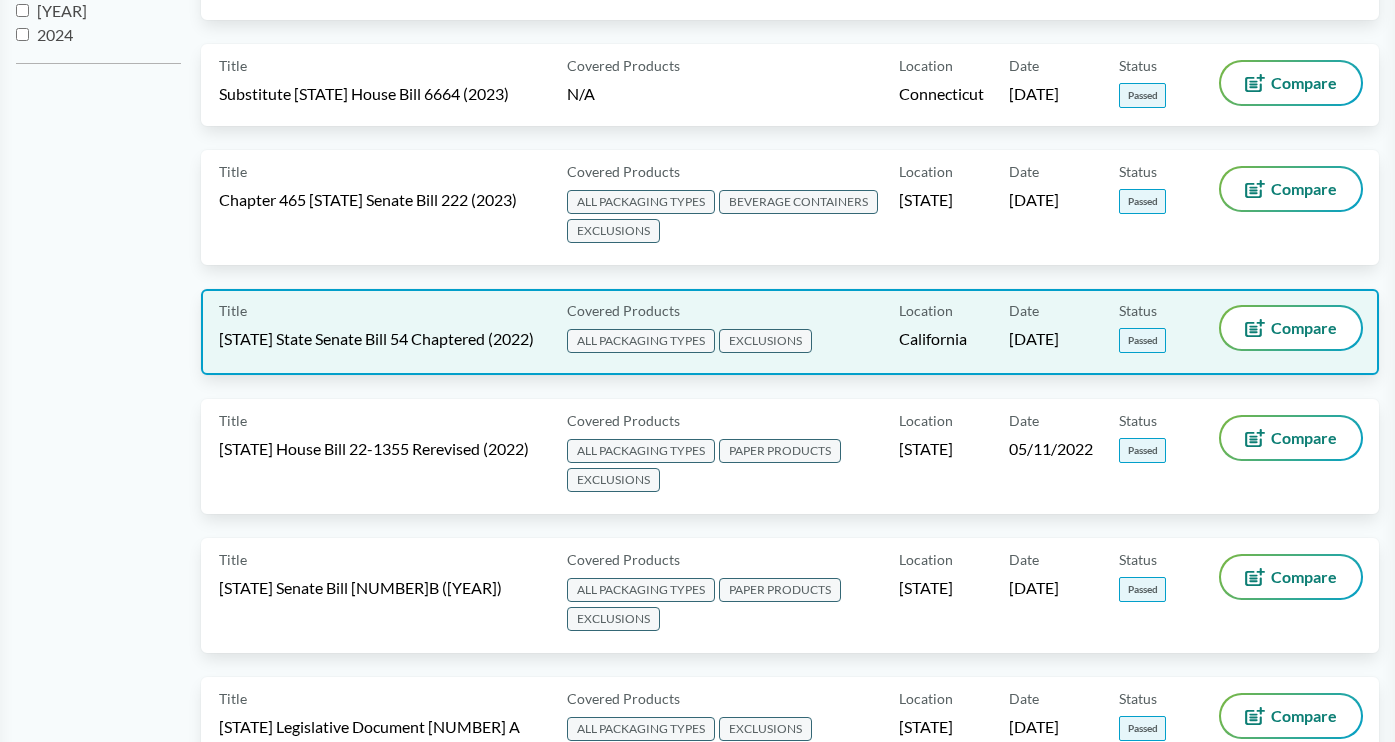 click on "California State Senate Bill 54 Chaptered ([YEAR])" at bounding box center [376, 339] 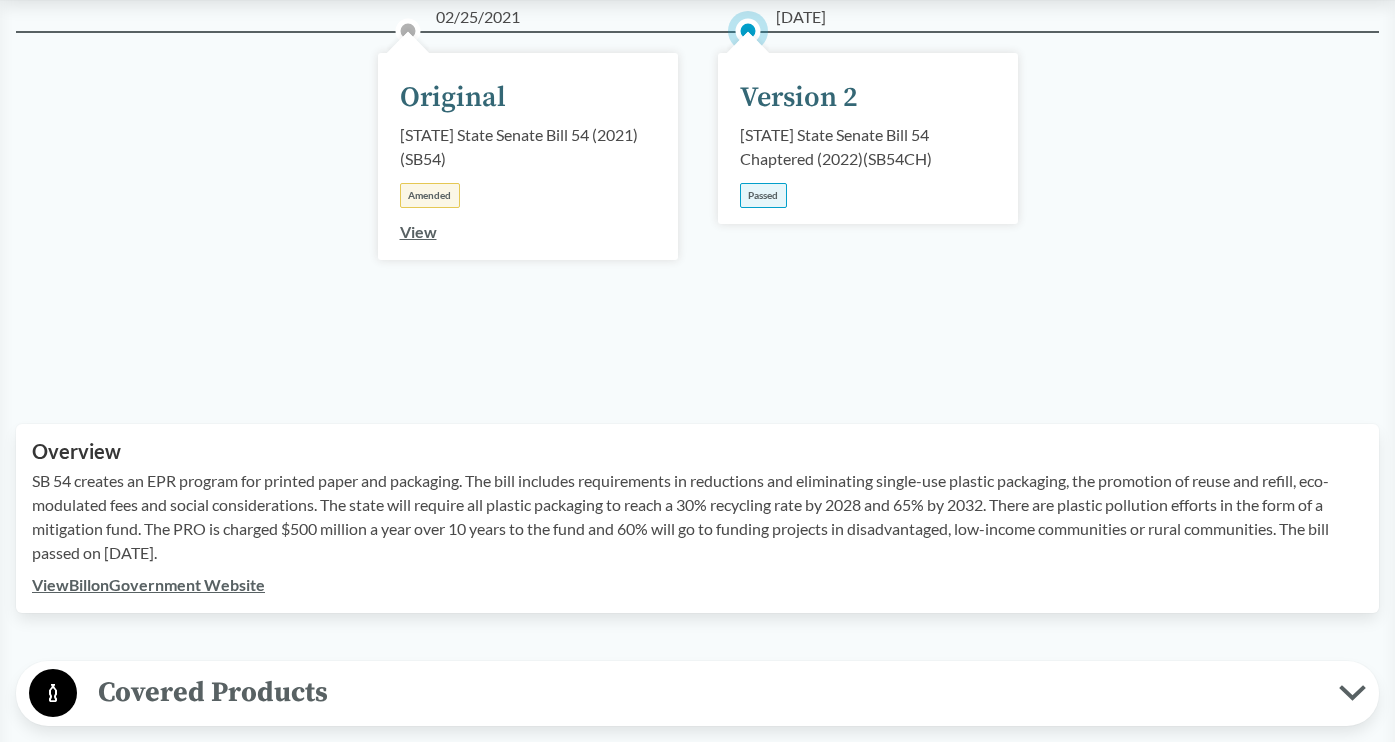 scroll, scrollTop: 476, scrollLeft: 0, axis: vertical 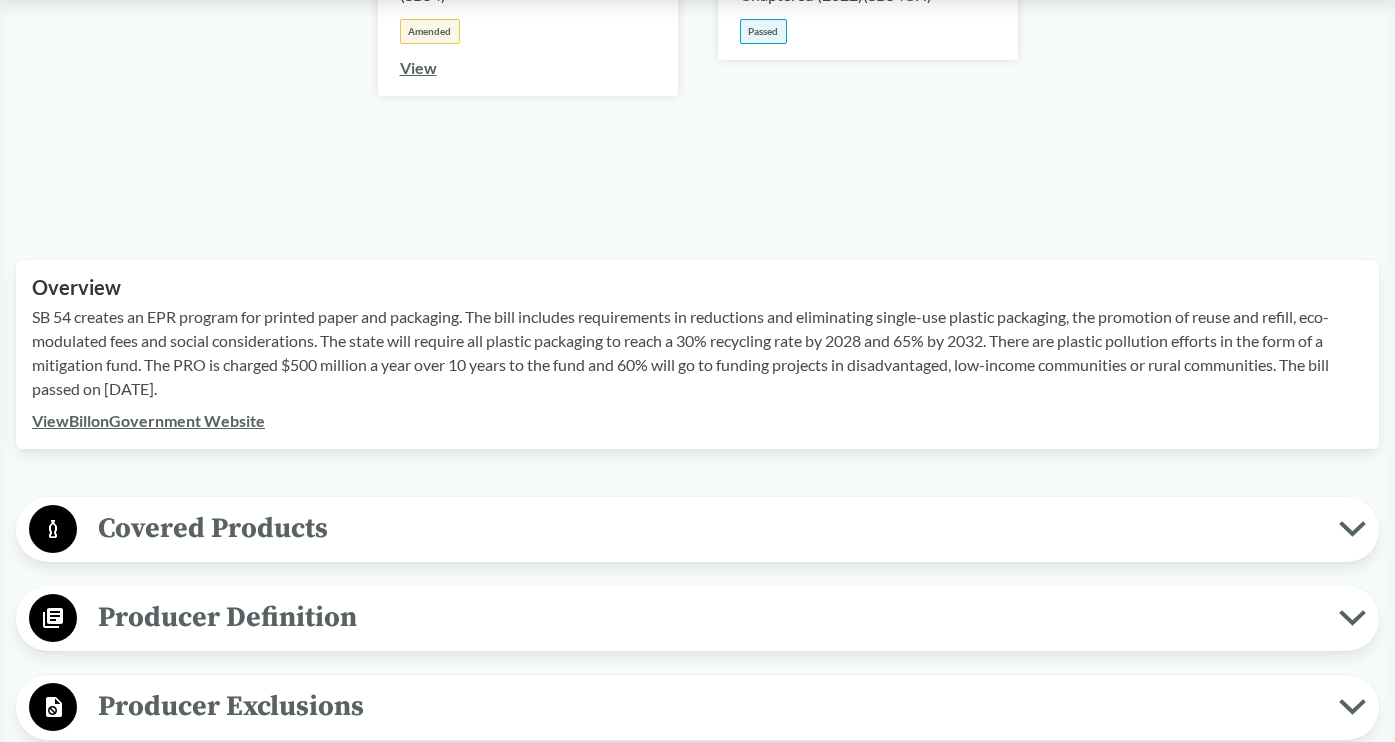 click on "View  Bill  on  Government Website" at bounding box center [148, 420] 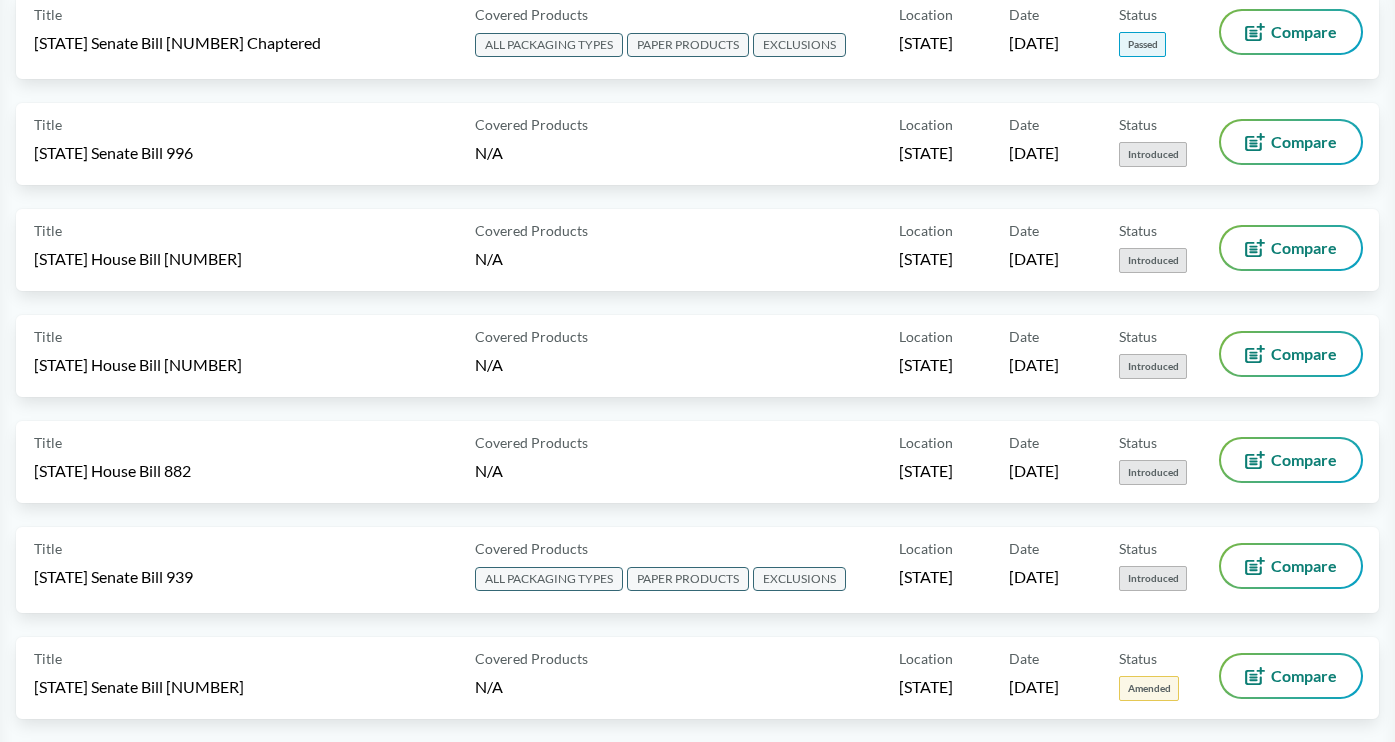 scroll, scrollTop: 0, scrollLeft: 0, axis: both 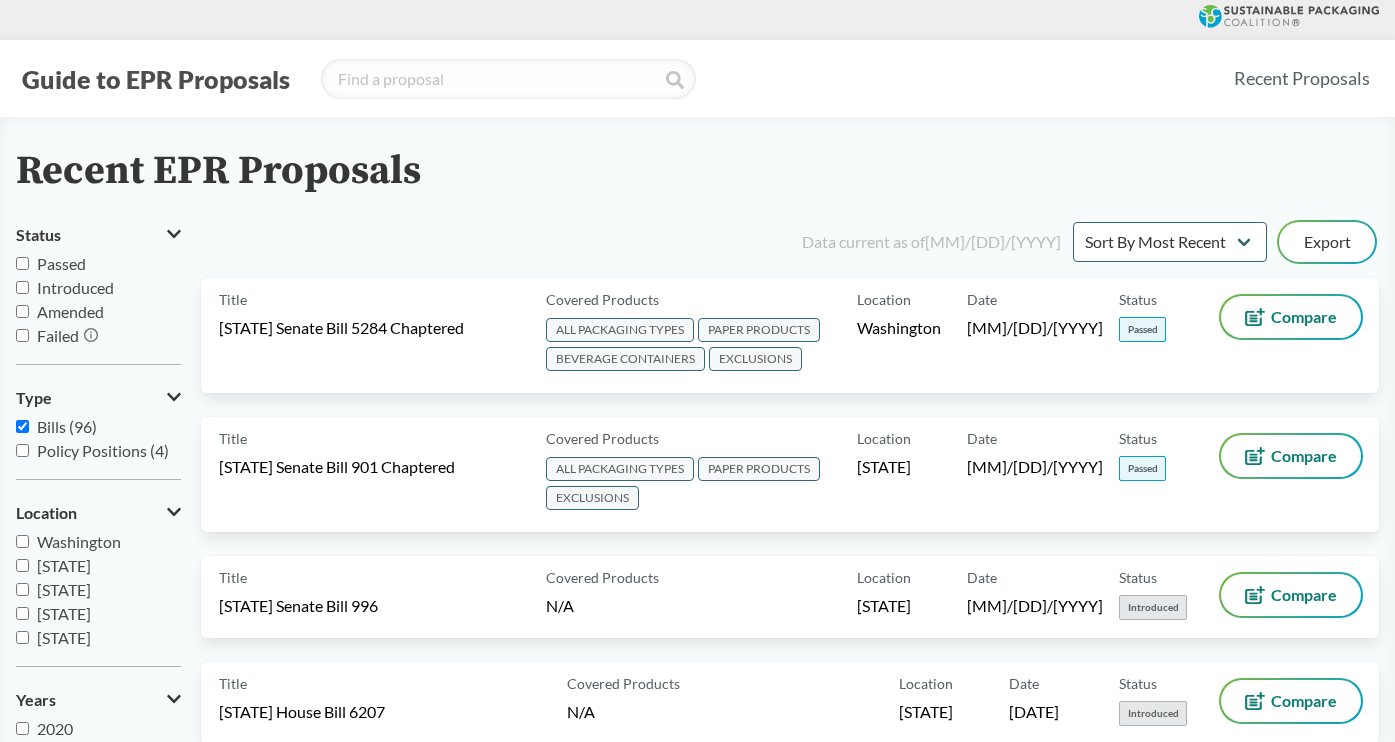 click on "Passed" at bounding box center [61, 263] 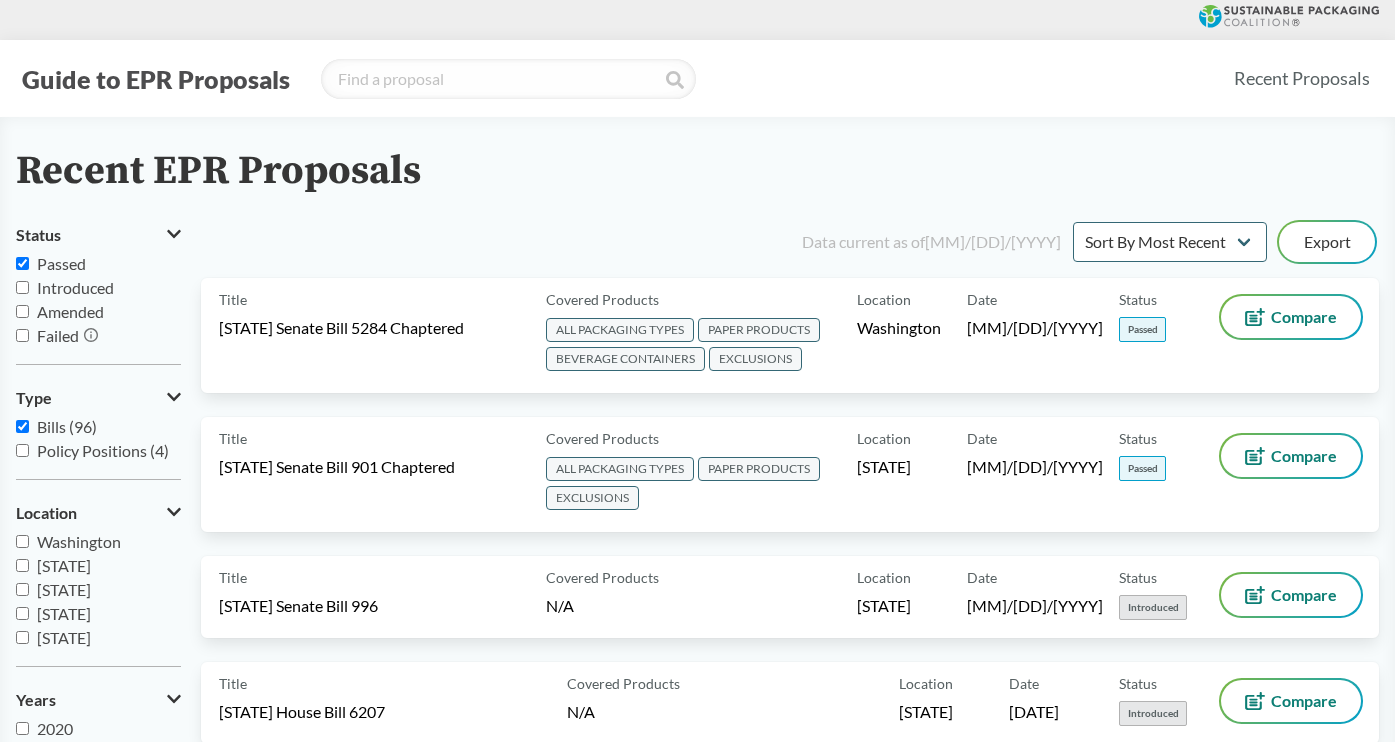 checkbox on "true" 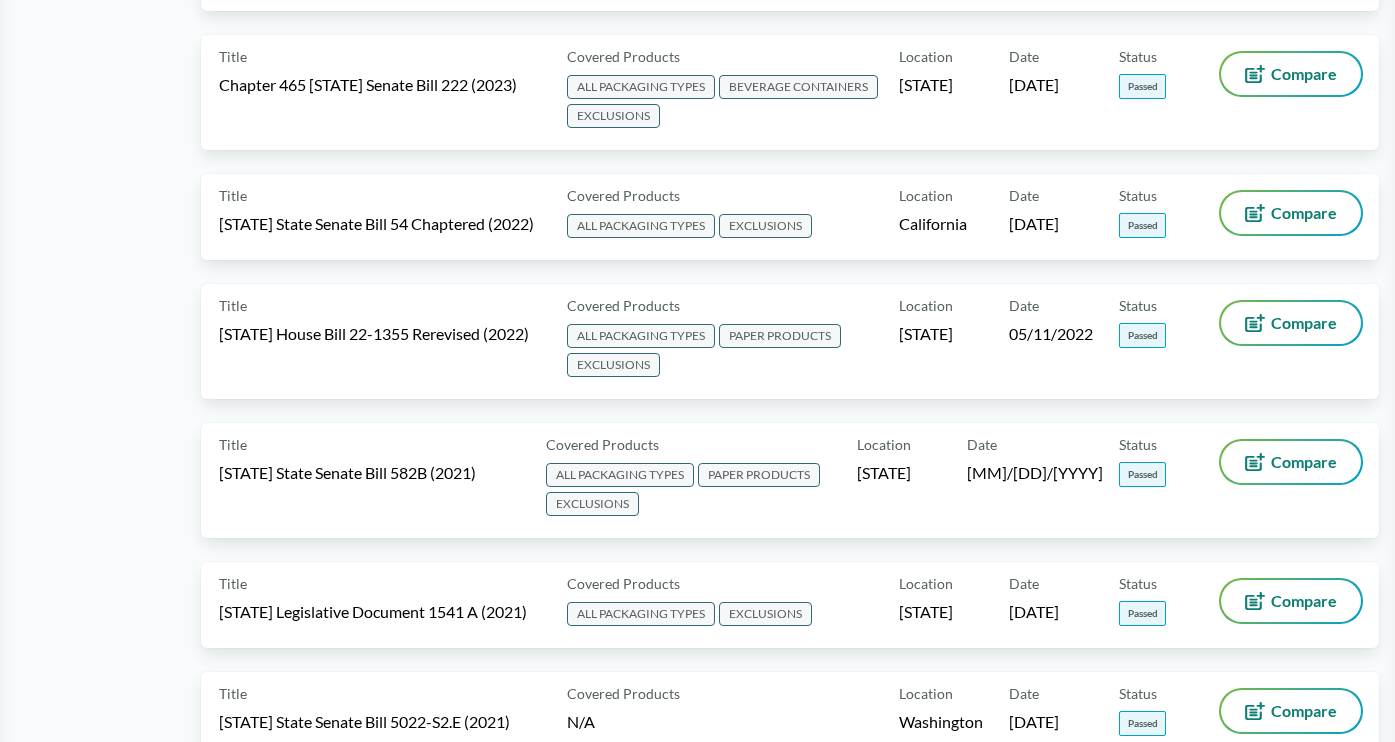 scroll, scrollTop: 909, scrollLeft: 0, axis: vertical 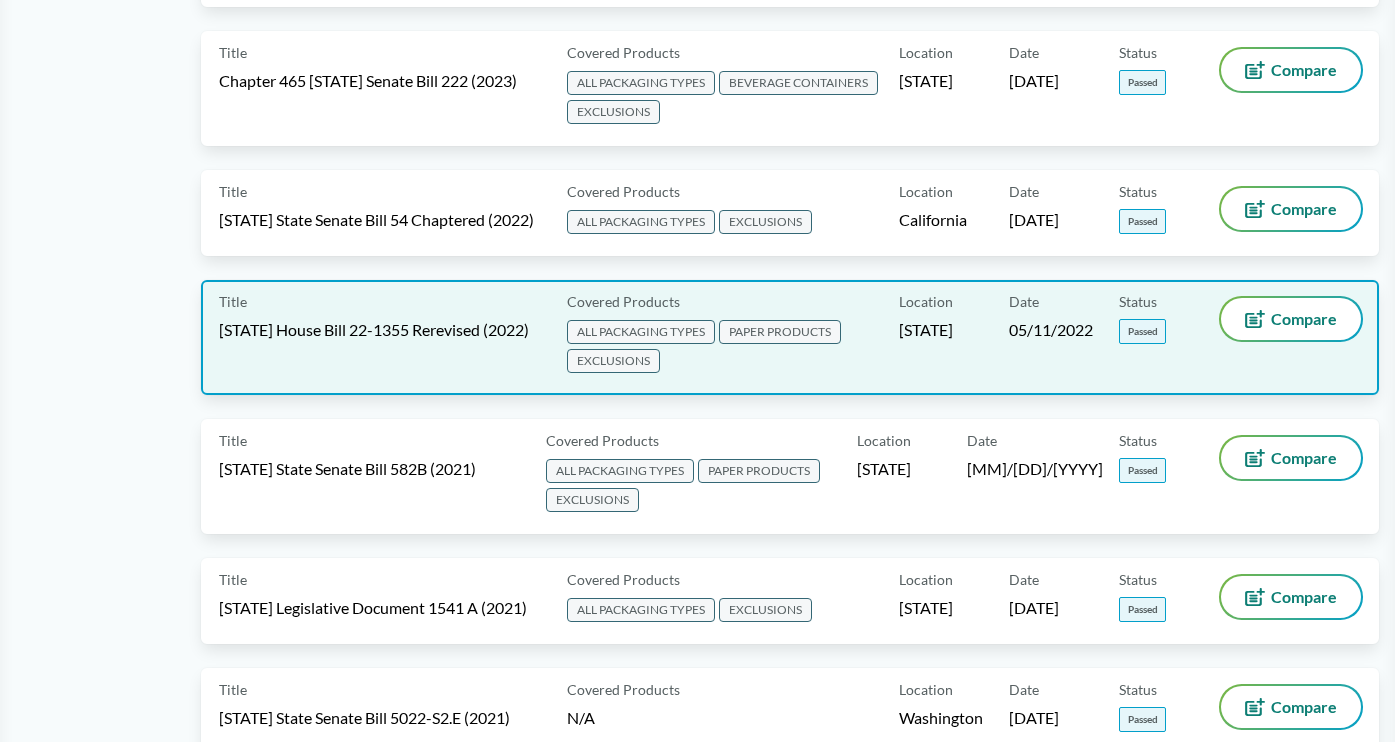 click on "[STATE] House Bill 22-1355 Rerevised (2022)" at bounding box center (374, 330) 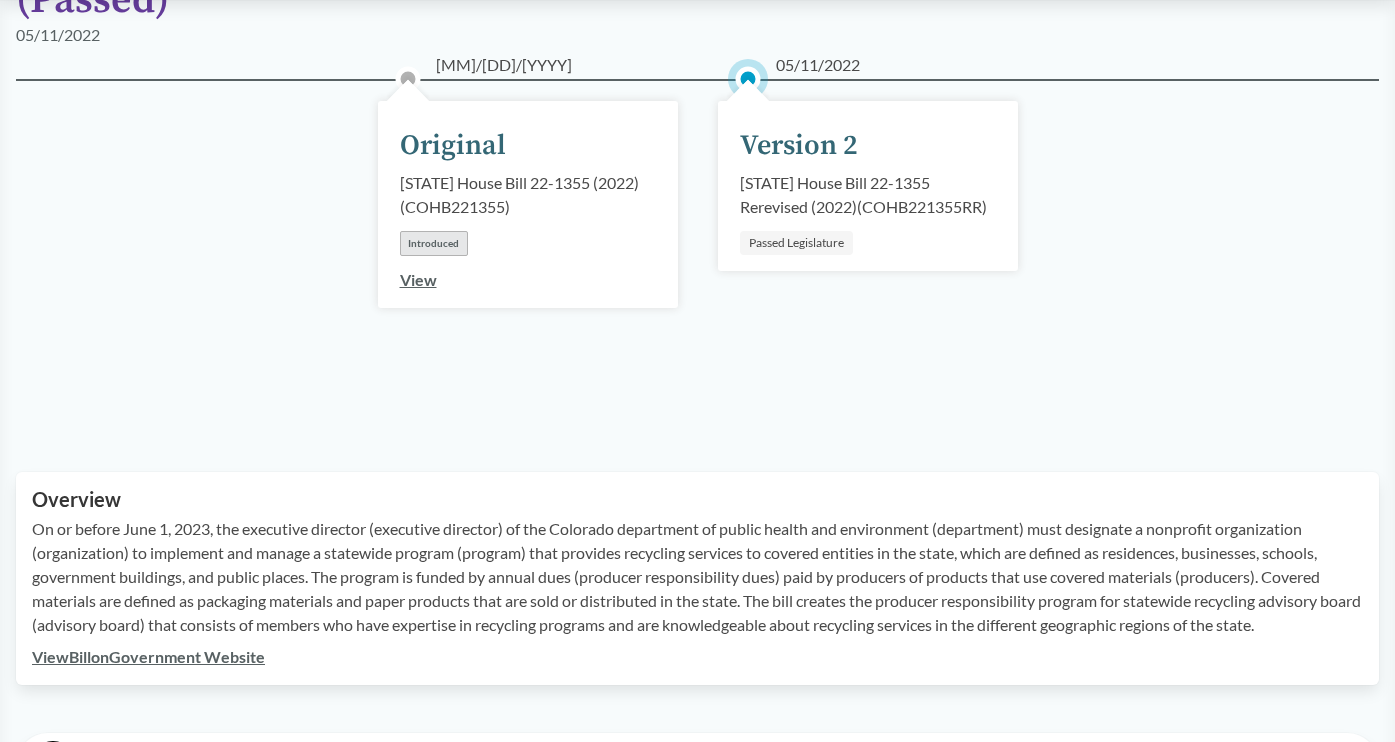 scroll, scrollTop: 424, scrollLeft: 0, axis: vertical 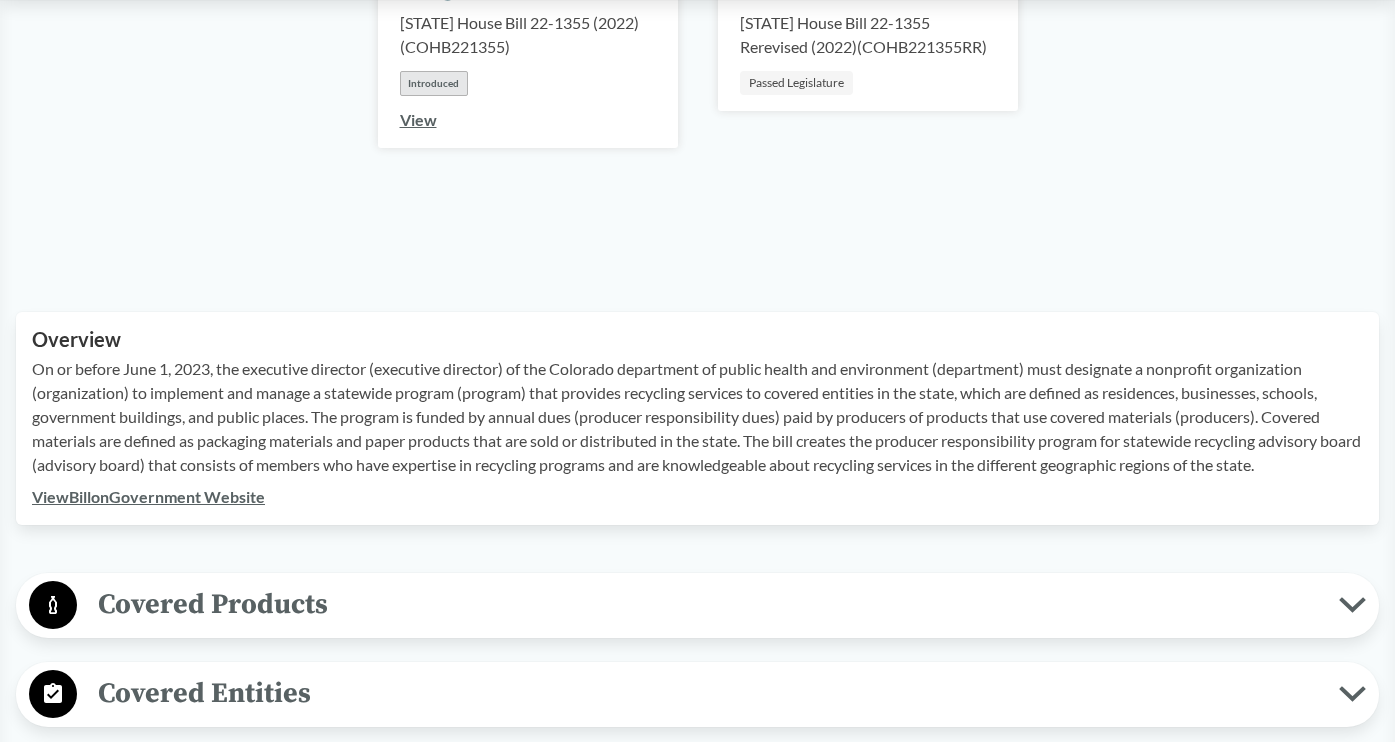 click on "View  Bill  on  Government Website" at bounding box center [148, 496] 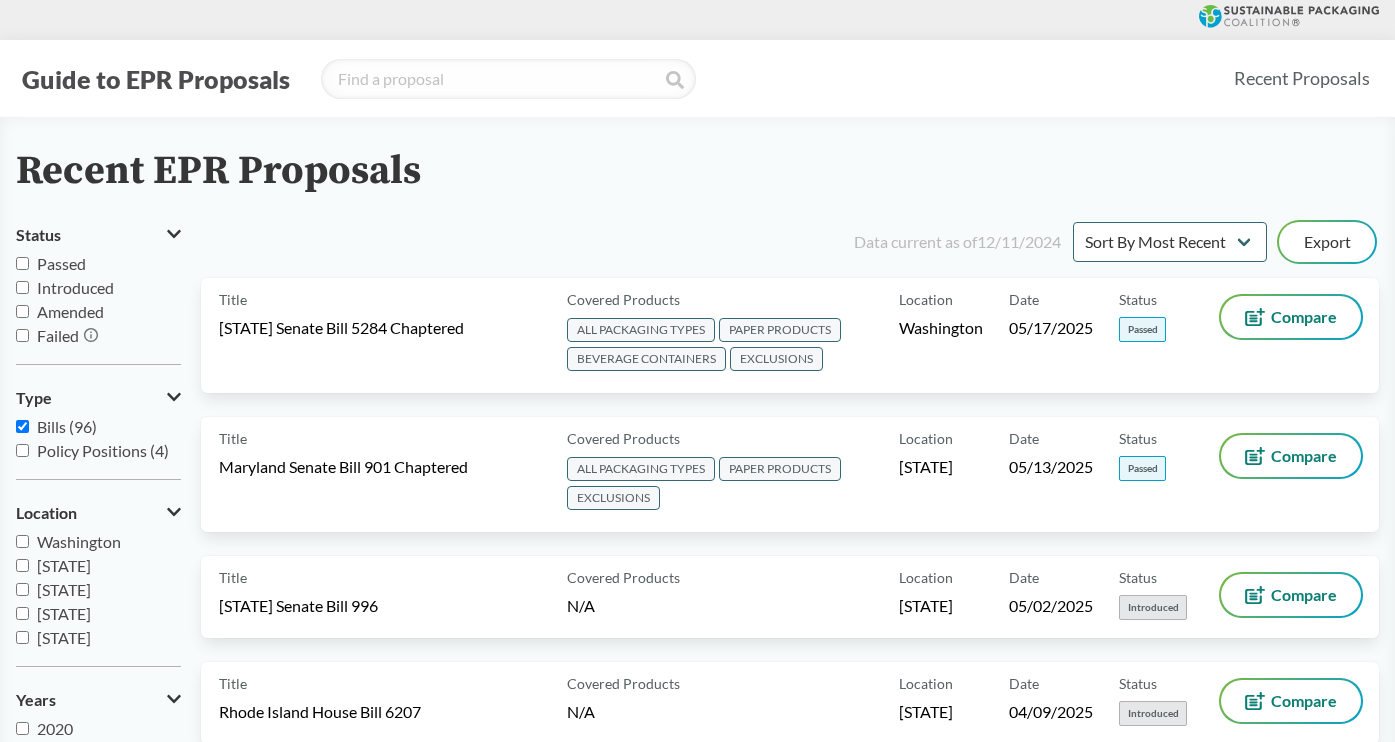 scroll, scrollTop: 0, scrollLeft: 0, axis: both 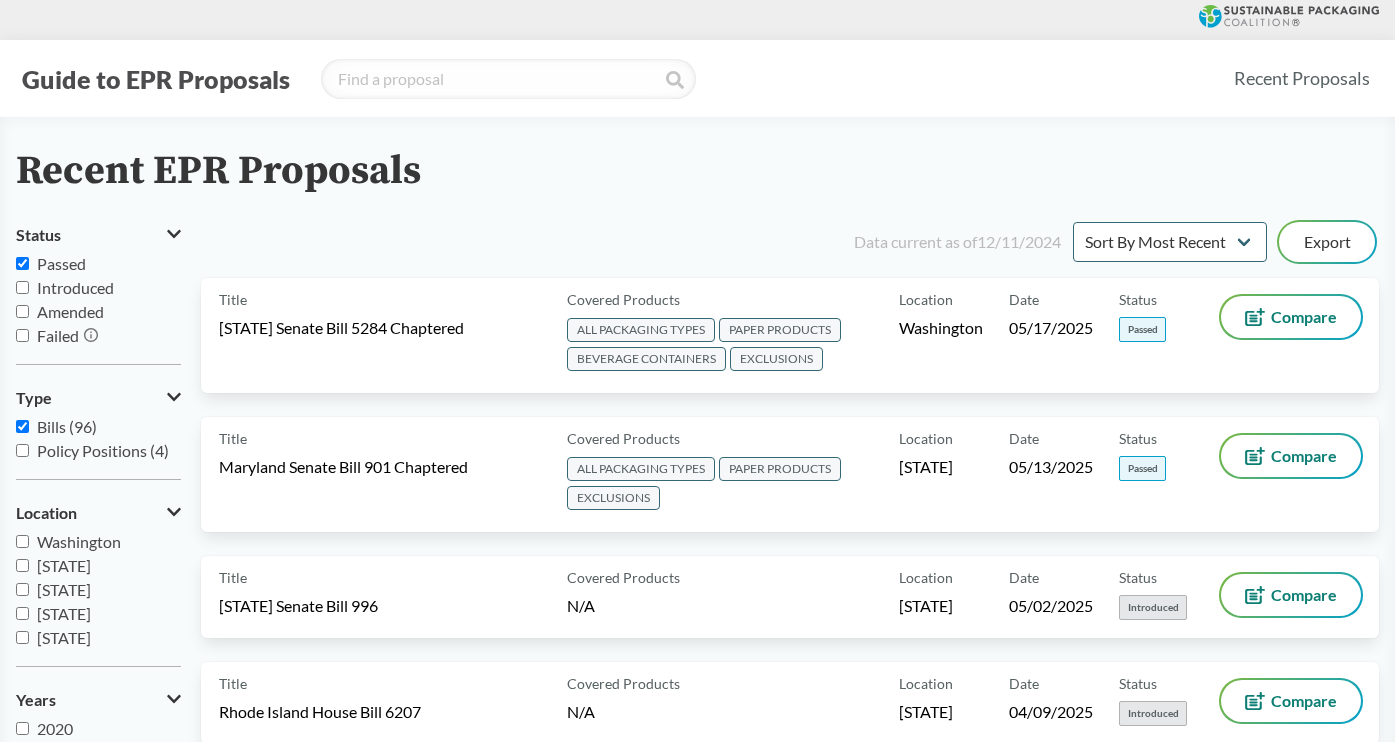 checkbox on "true" 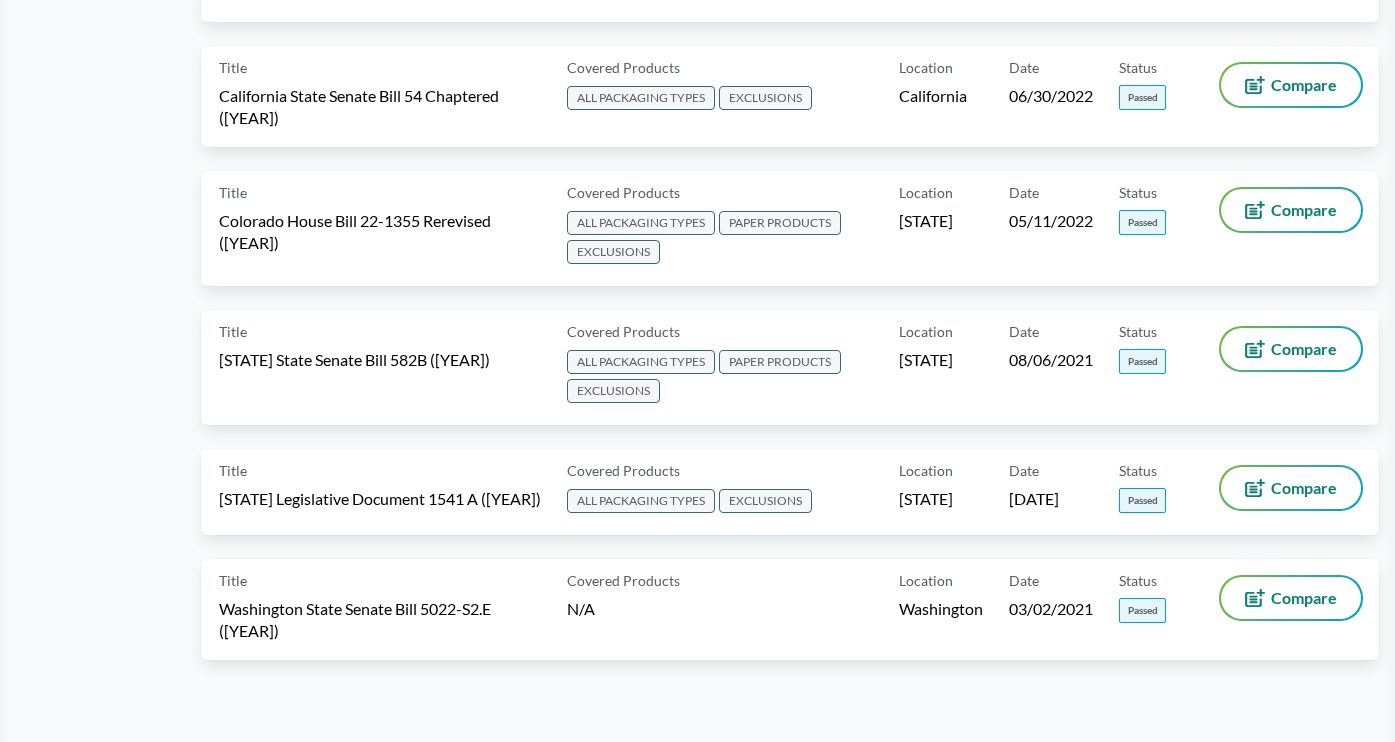 scroll, scrollTop: 1105, scrollLeft: 0, axis: vertical 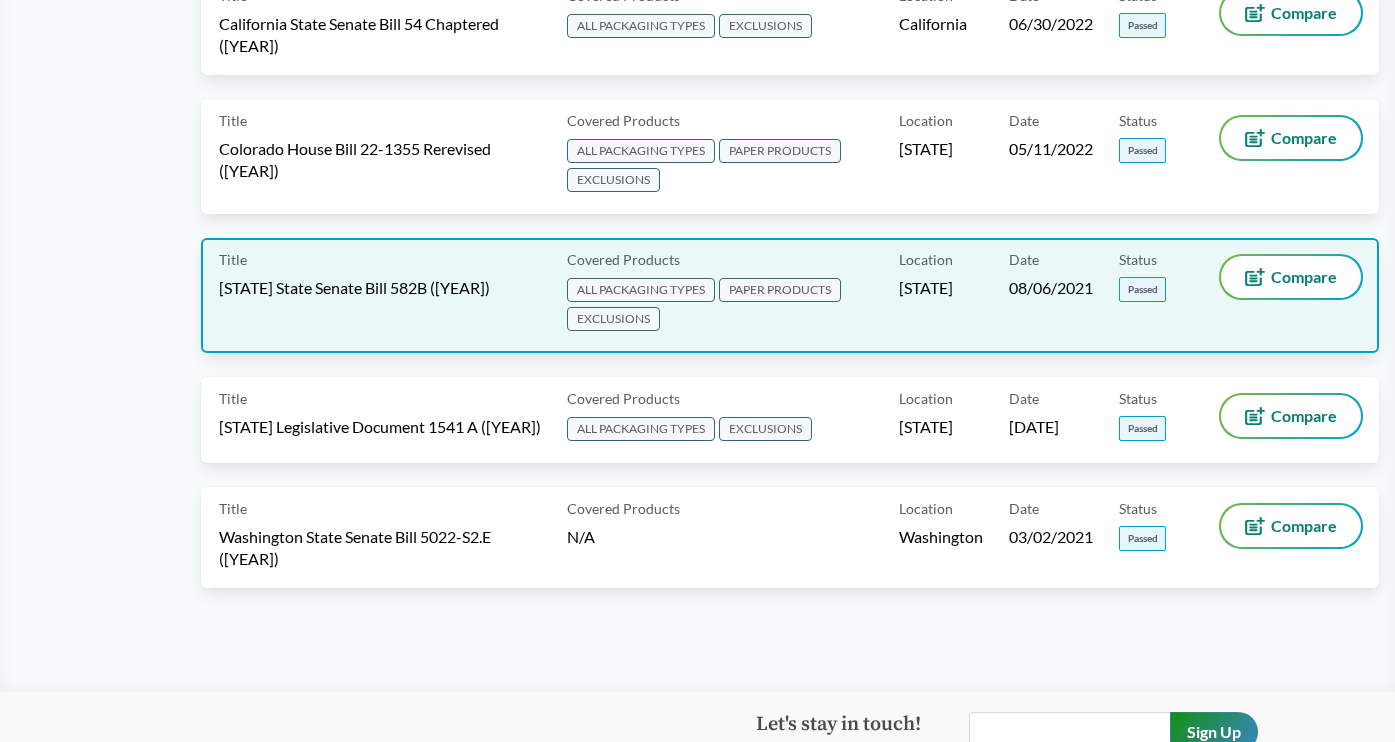 click on "Title Oregon State Senate Bill 582B (2021)" at bounding box center [389, 295] 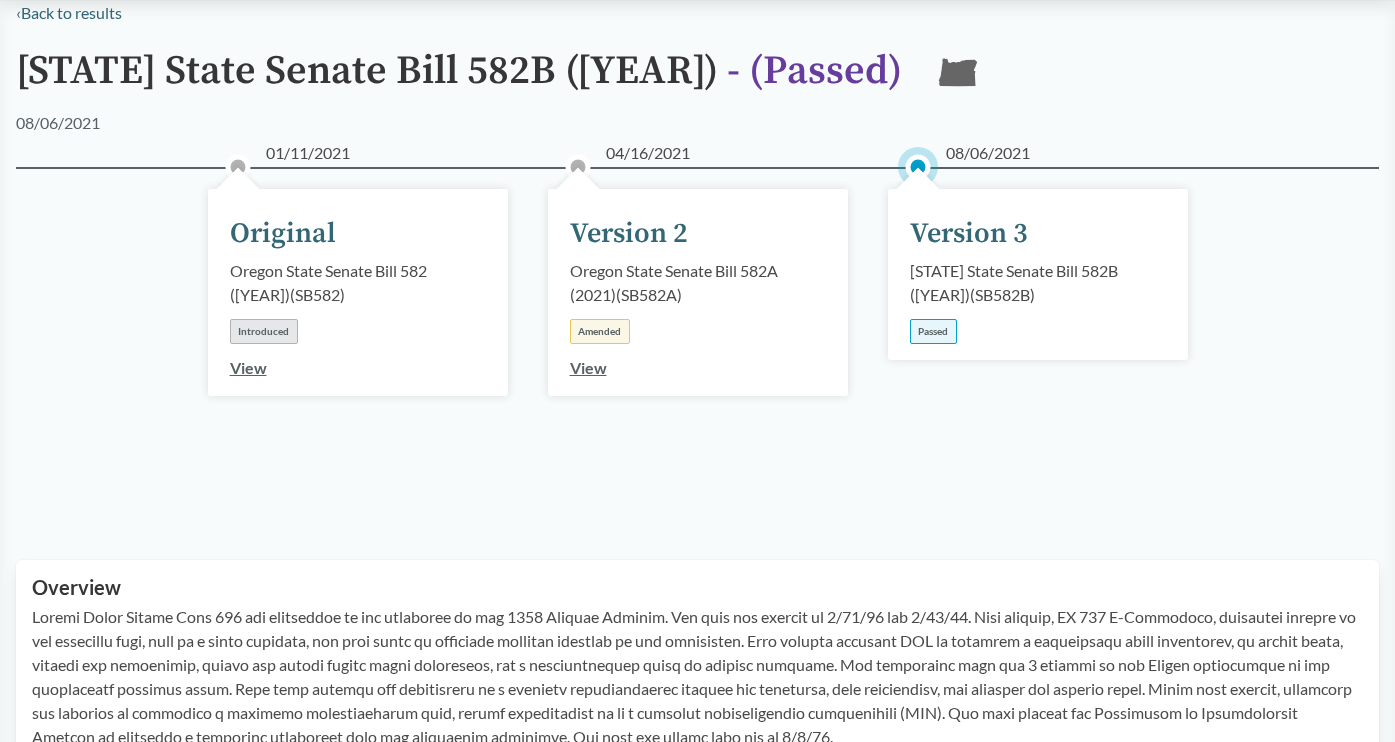 scroll, scrollTop: 323, scrollLeft: 0, axis: vertical 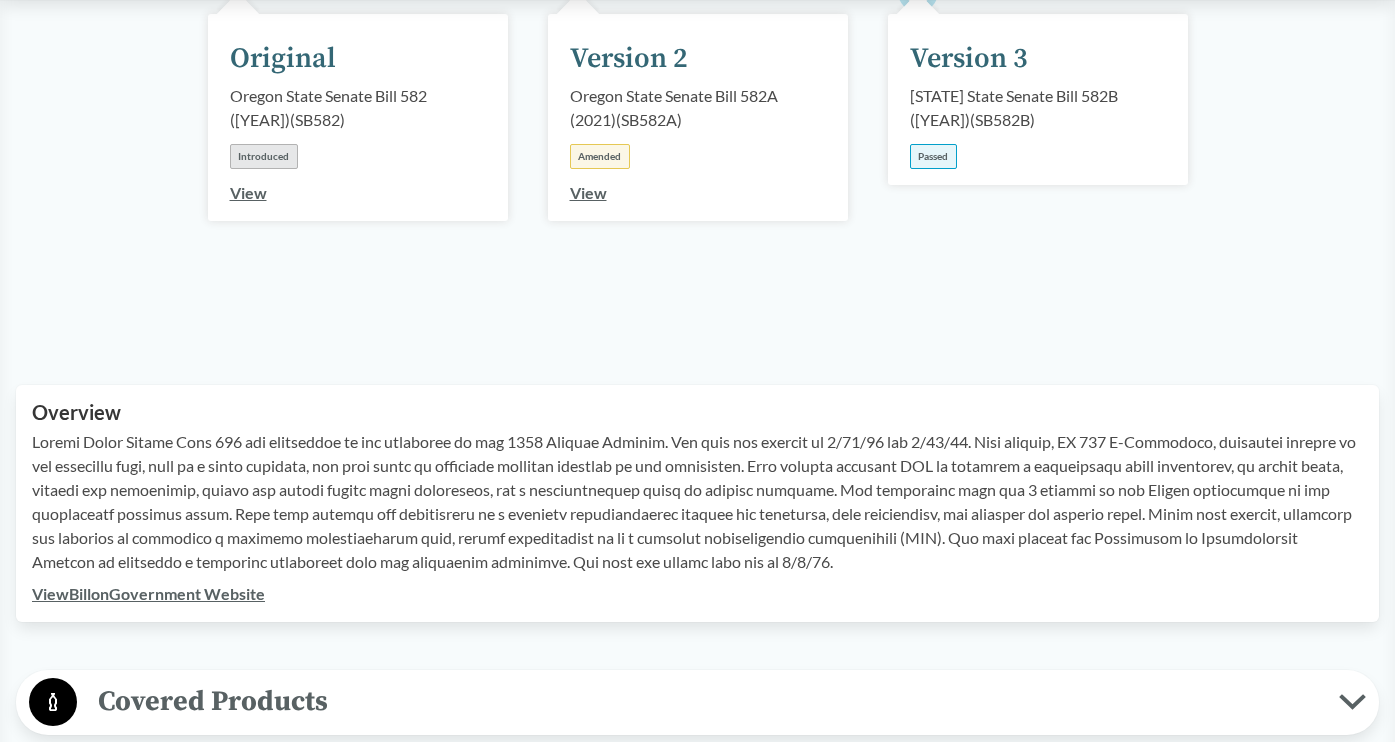 click on "View  Bill  on  Government Website" at bounding box center (148, 593) 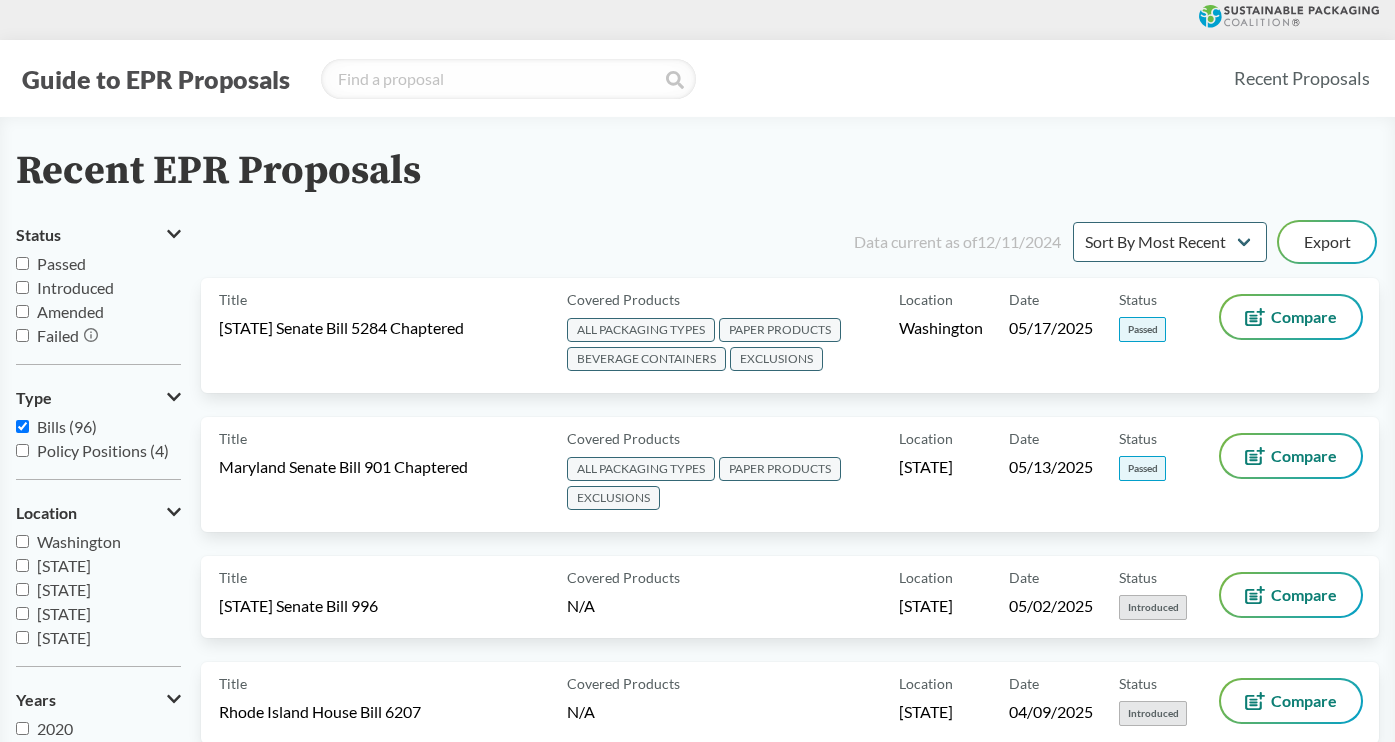 click on "Passed" at bounding box center [61, 263] 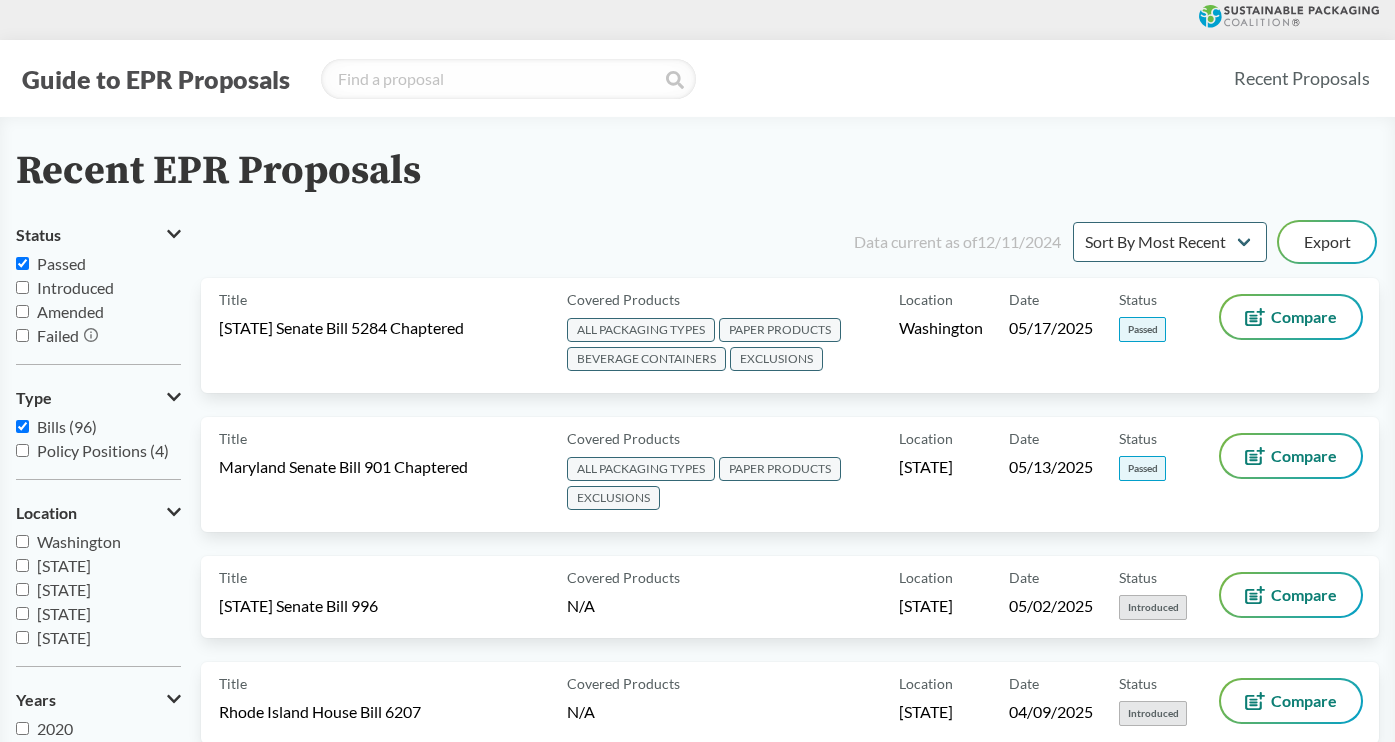 checkbox on "true" 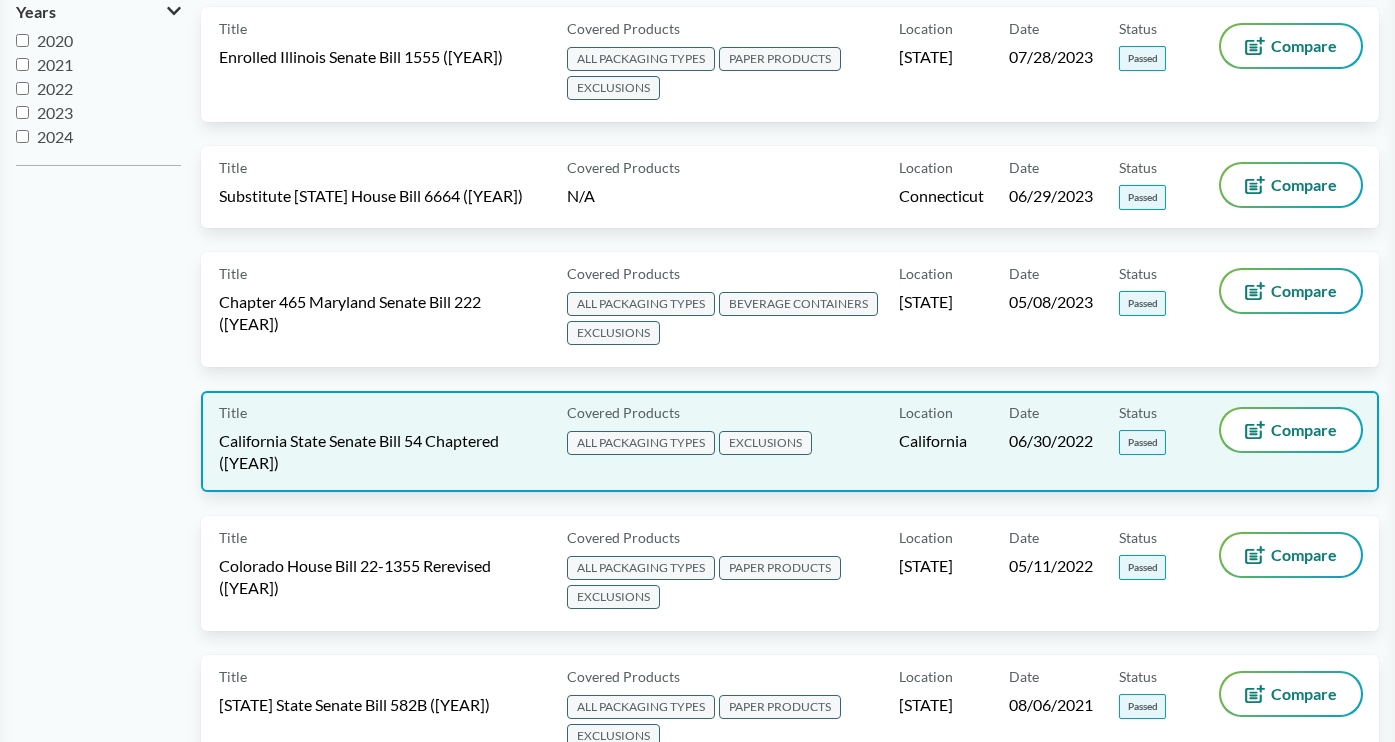 scroll, scrollTop: 1317, scrollLeft: 0, axis: vertical 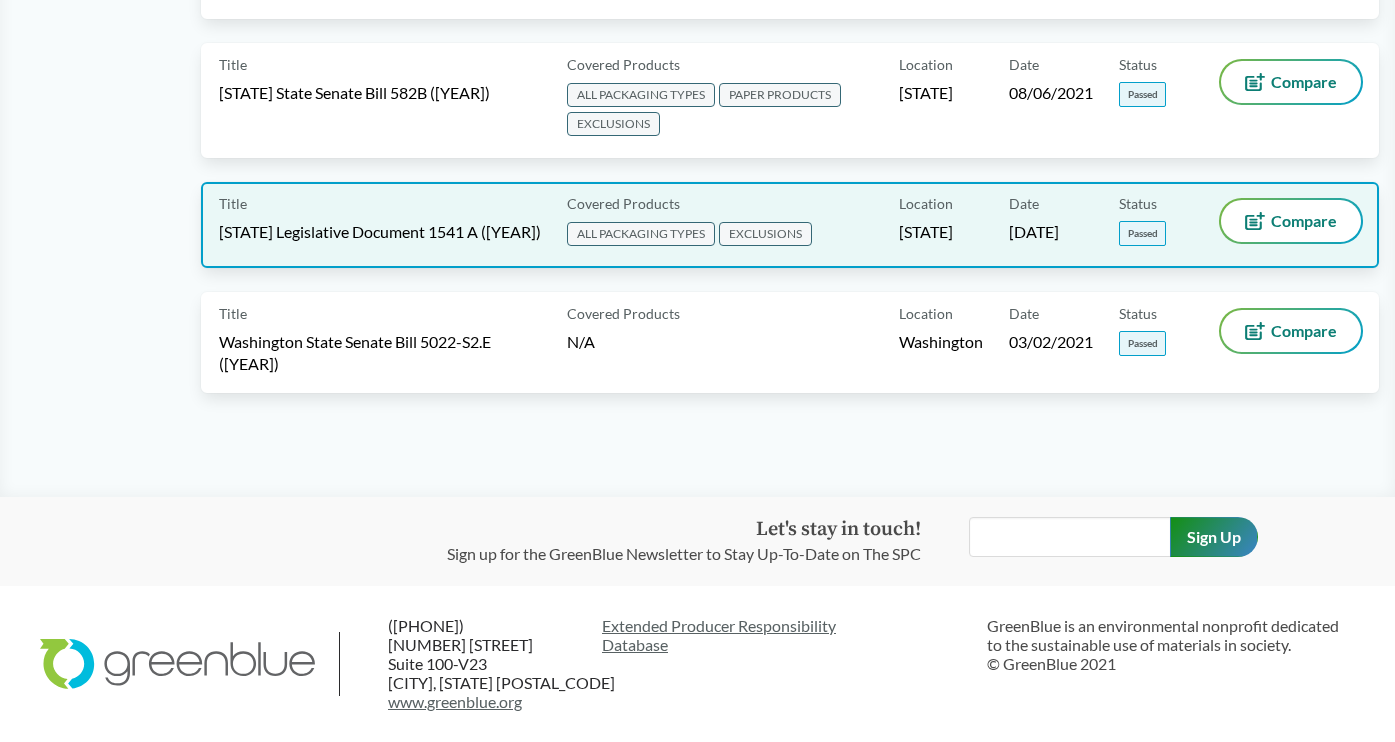 click on "Title Maine Legislative Document 1541 A (2021)" at bounding box center [389, 225] 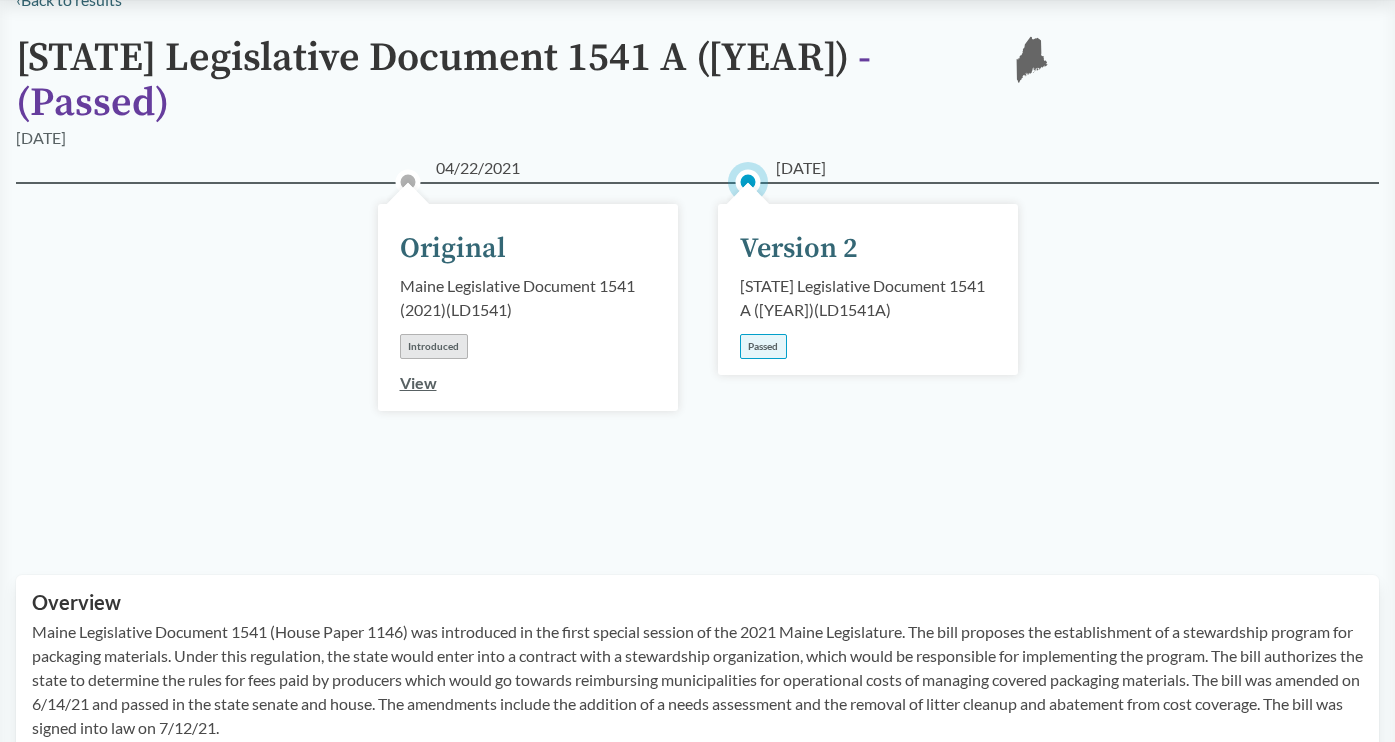 scroll, scrollTop: 591, scrollLeft: 0, axis: vertical 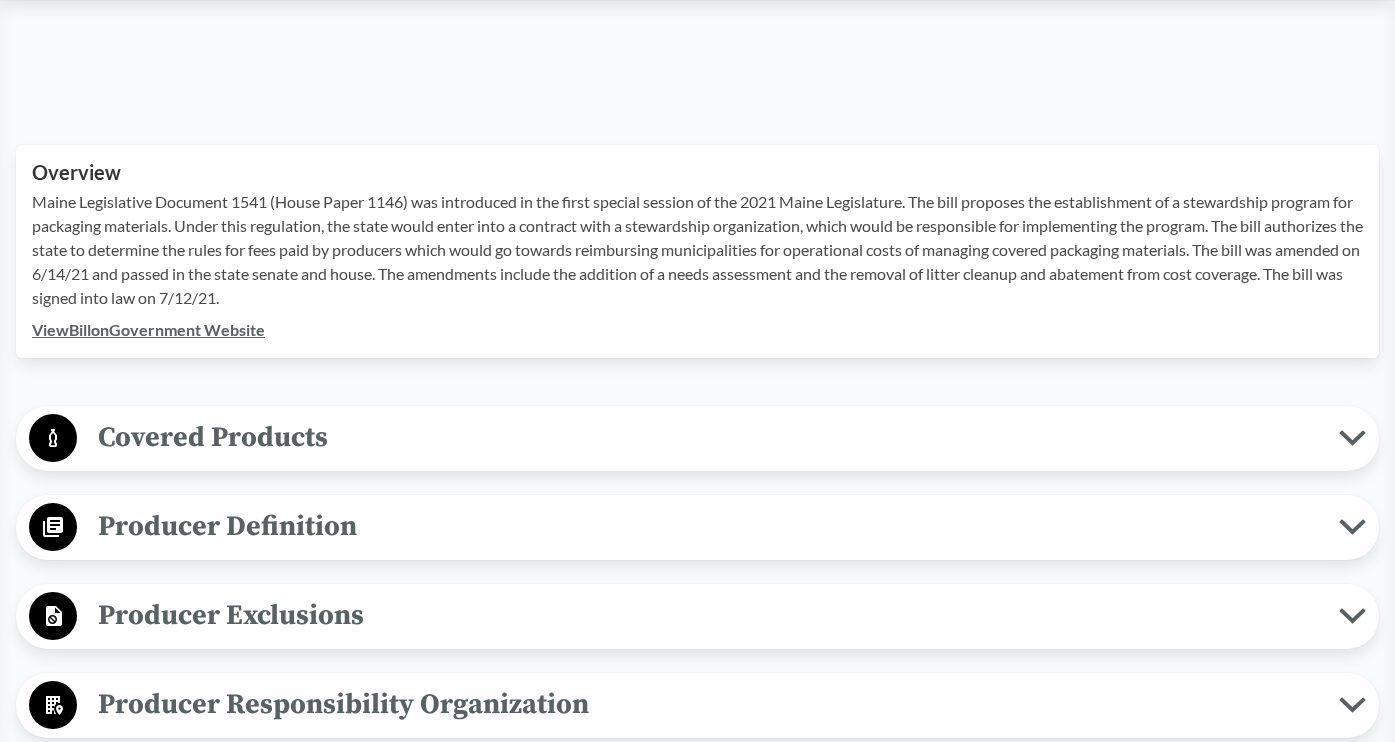 click on "View  Bill  on  Government Website" at bounding box center (148, 329) 